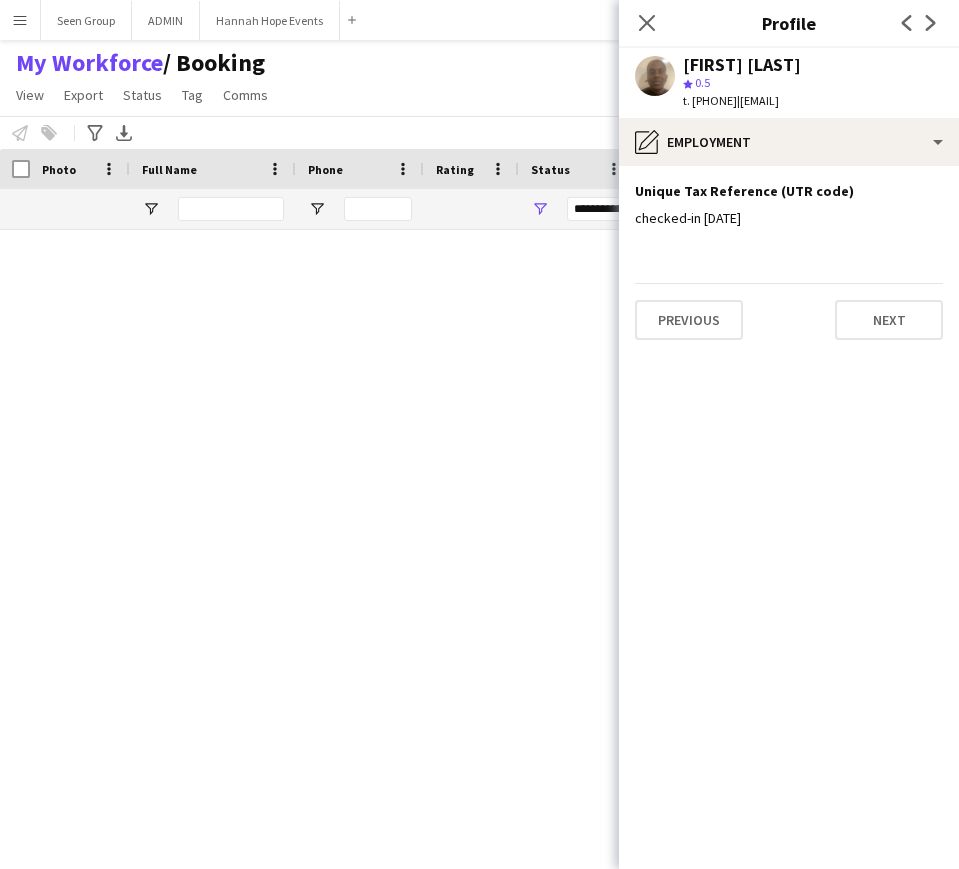 scroll, scrollTop: 0, scrollLeft: 0, axis: both 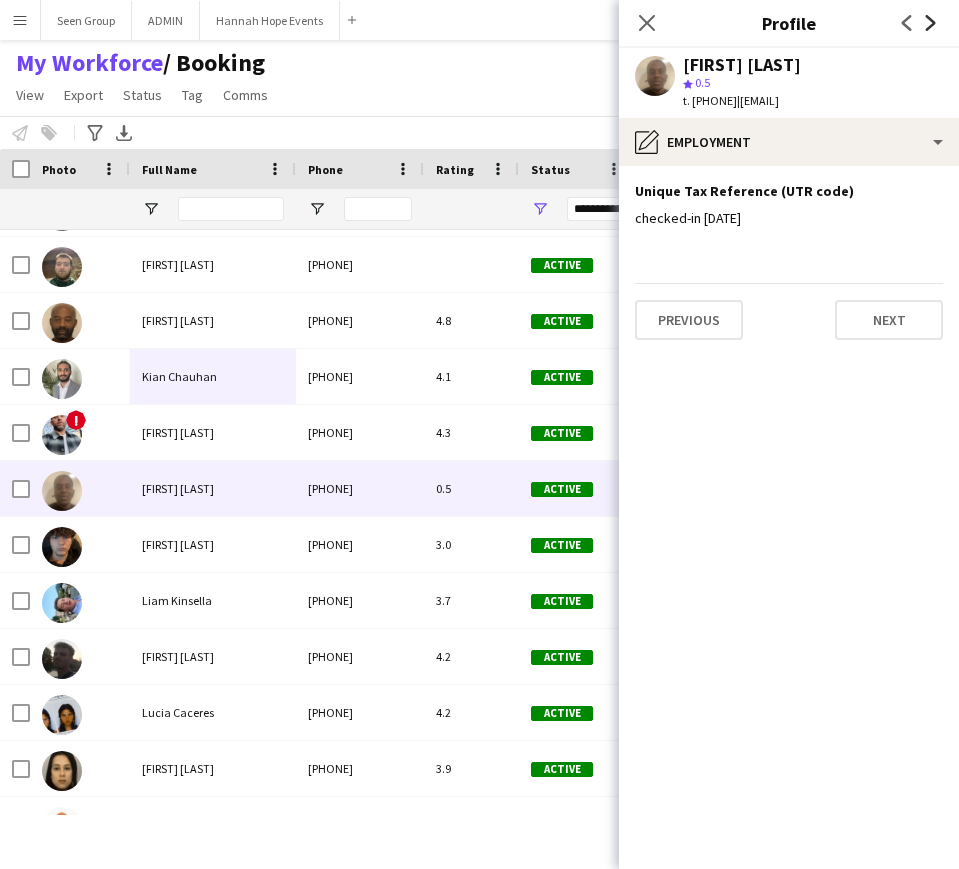 click on "Next" 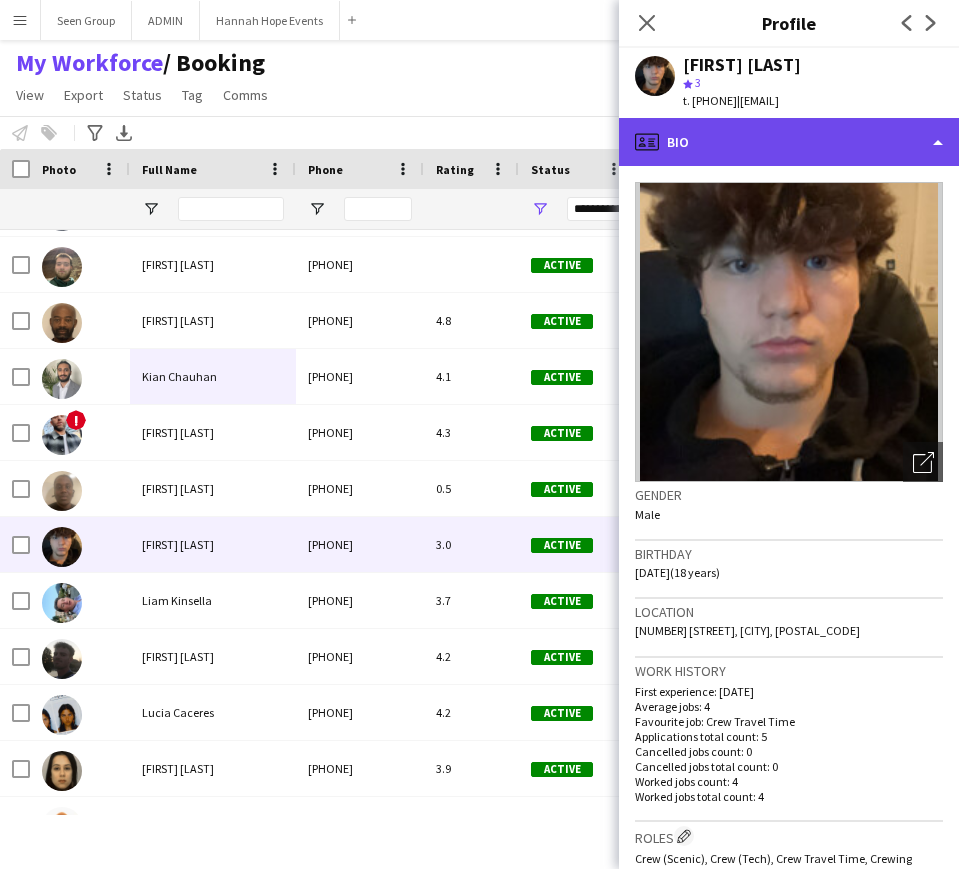 click on "profile
Bio" 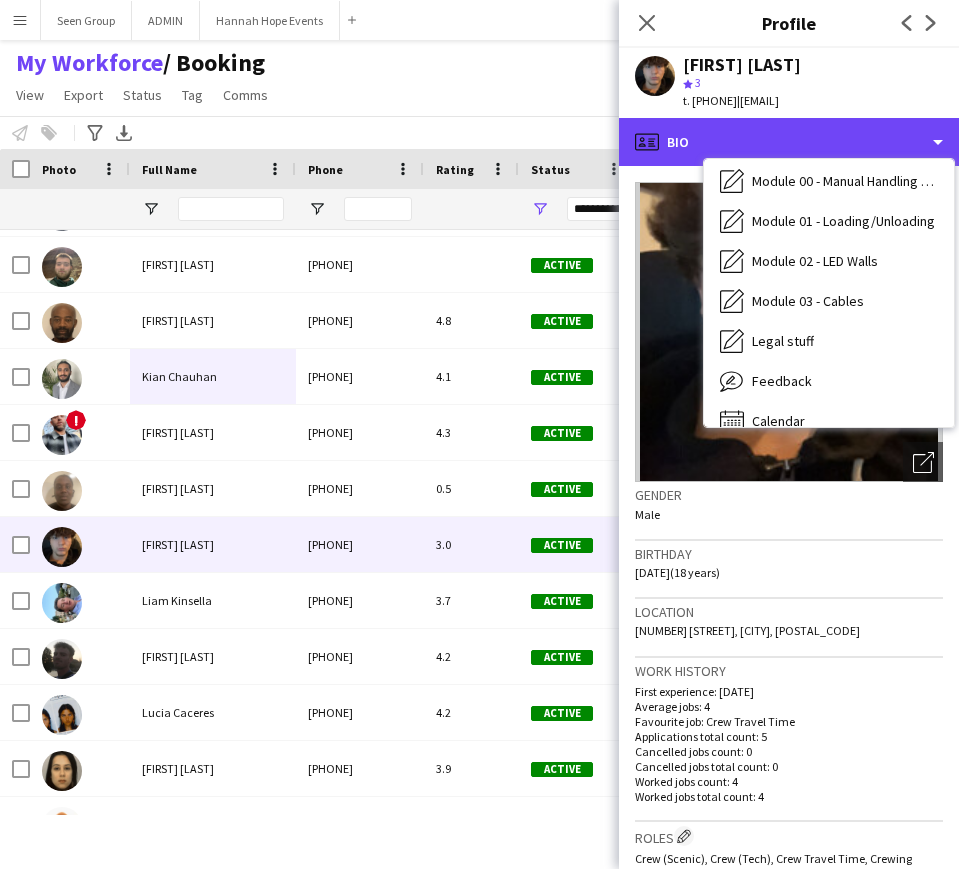 scroll, scrollTop: 388, scrollLeft: 0, axis: vertical 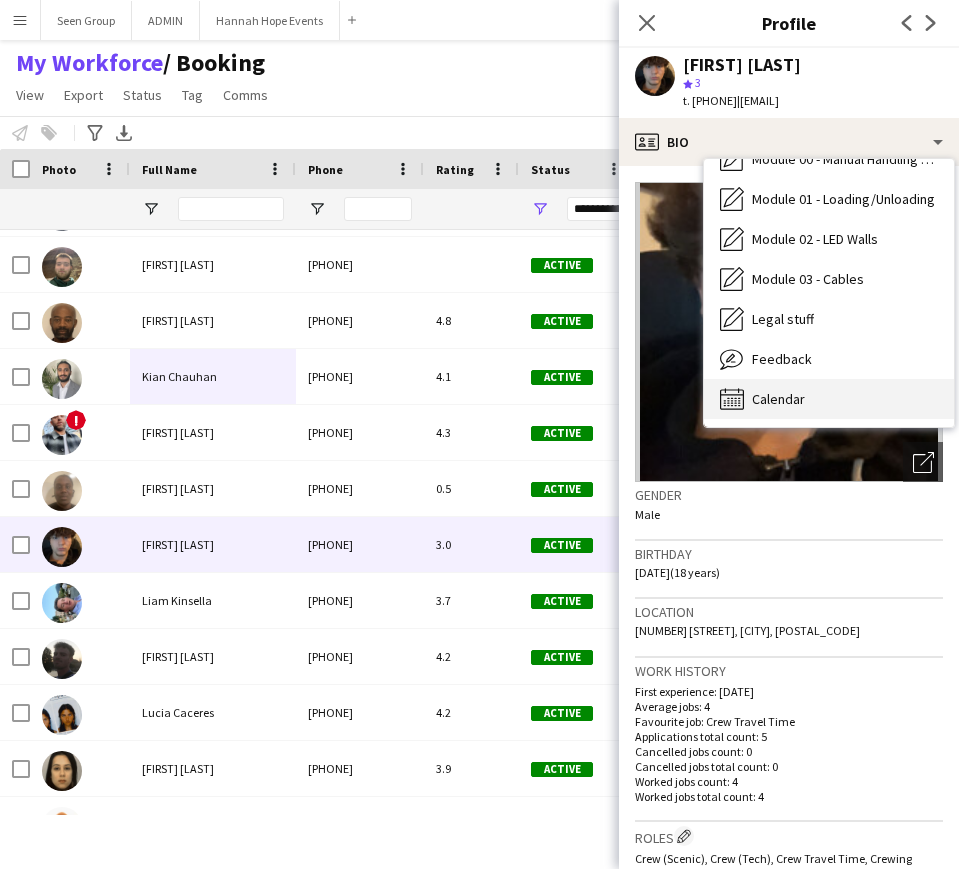 click on "Calendar
Calendar" at bounding box center [829, 399] 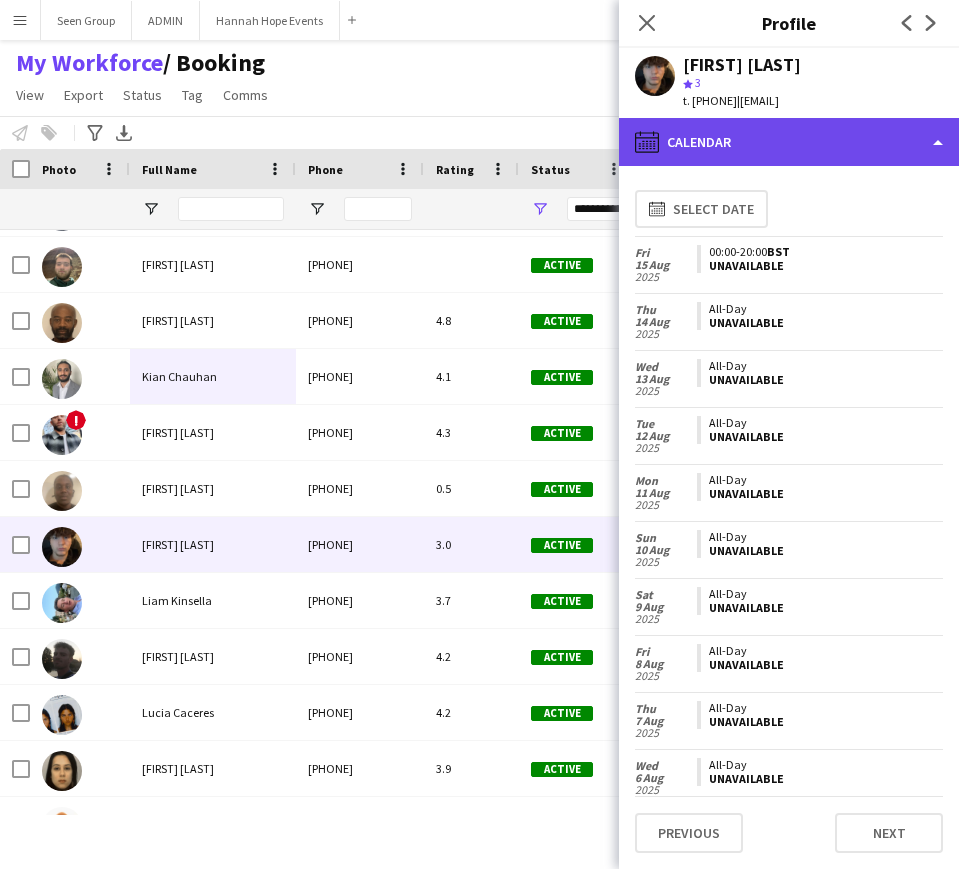 click on "calendar-full
Calendar" 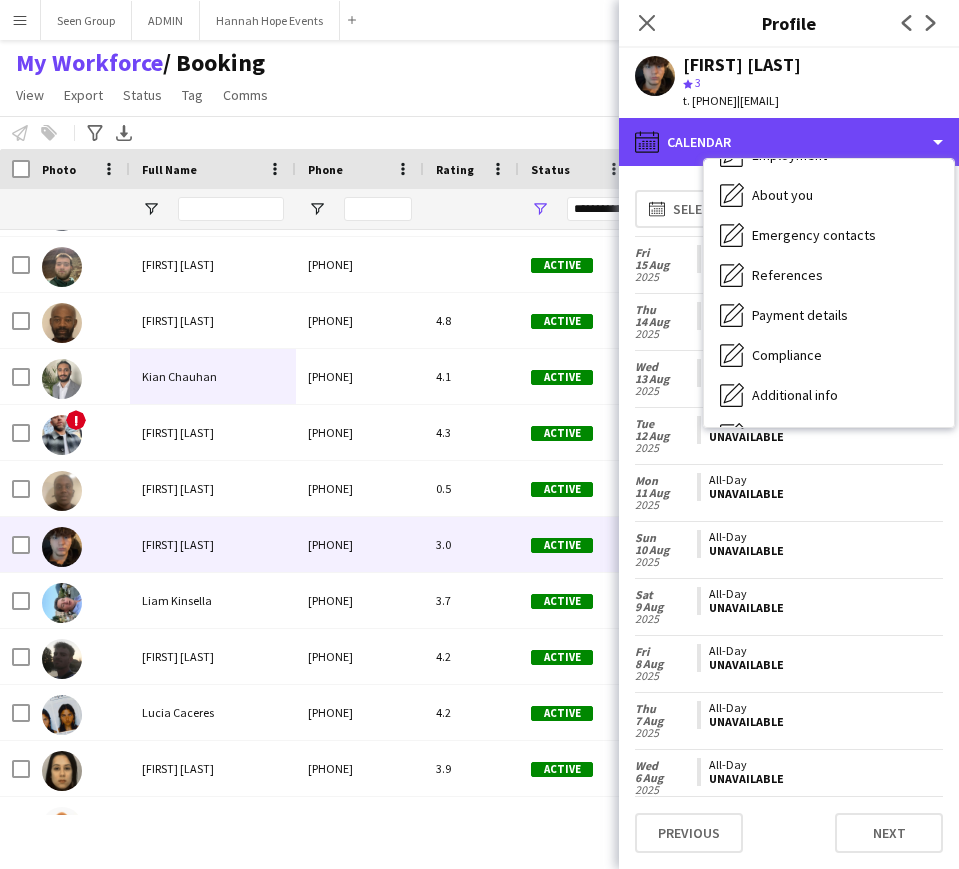 scroll, scrollTop: 0, scrollLeft: 0, axis: both 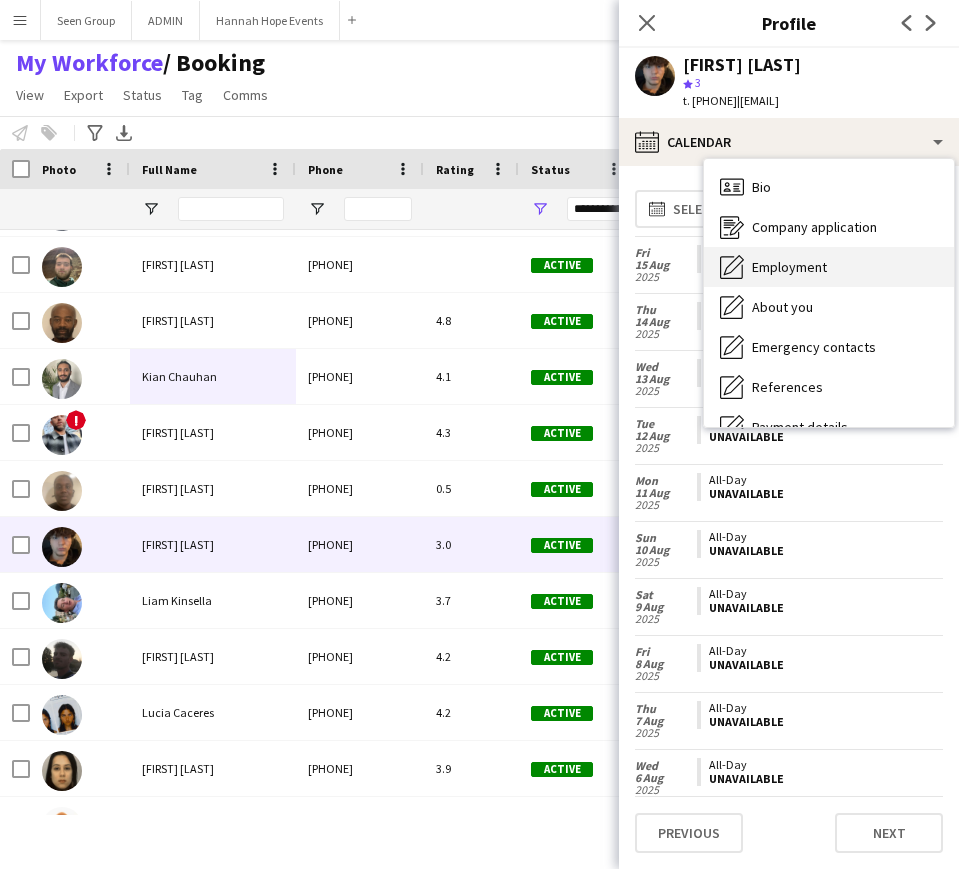 click on "Employment
Employment" at bounding box center (829, 267) 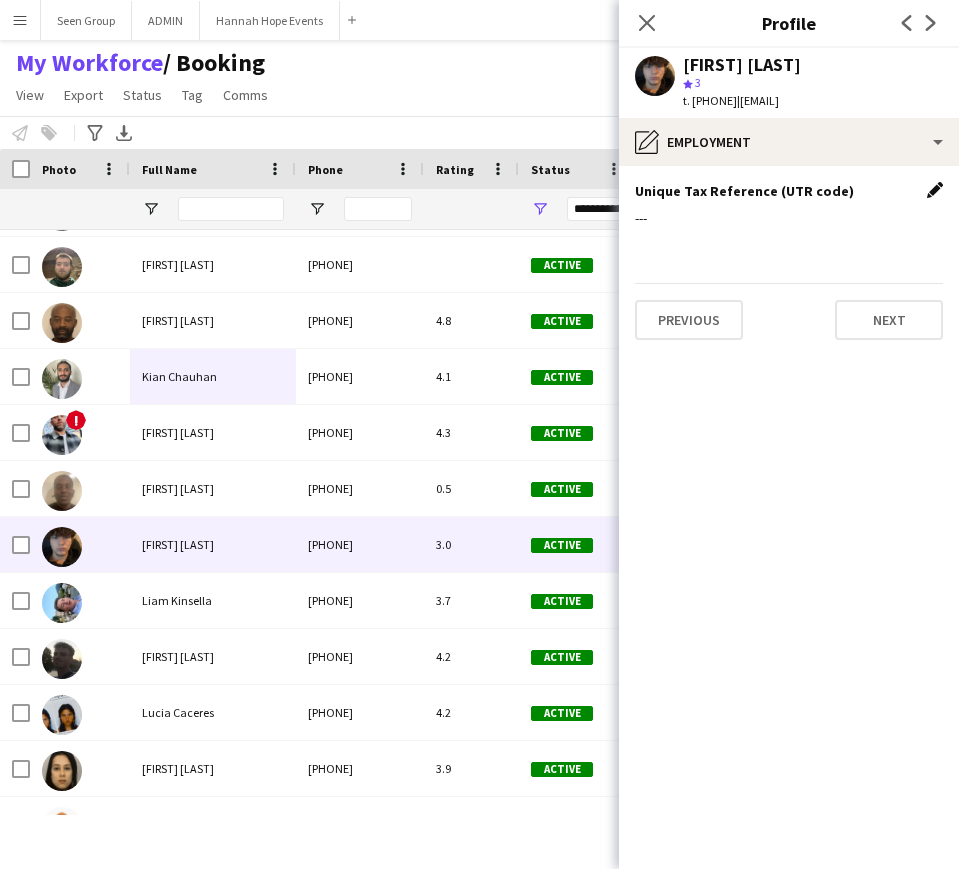 click on "Edit this field" 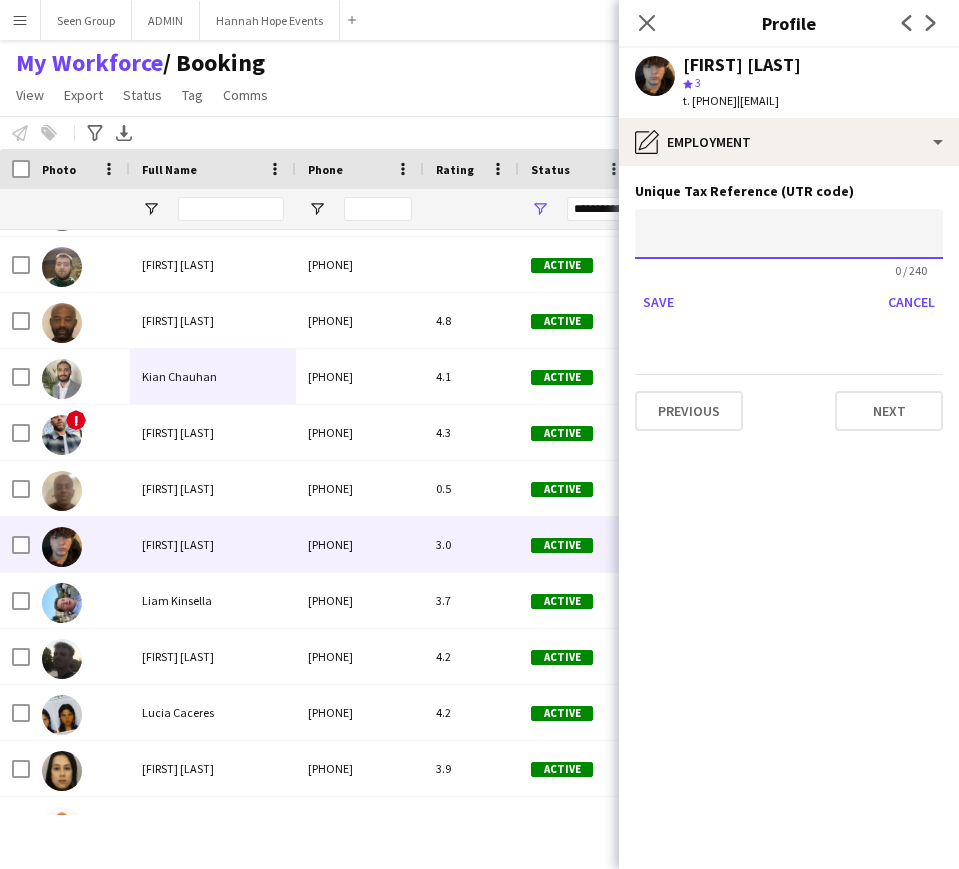 click 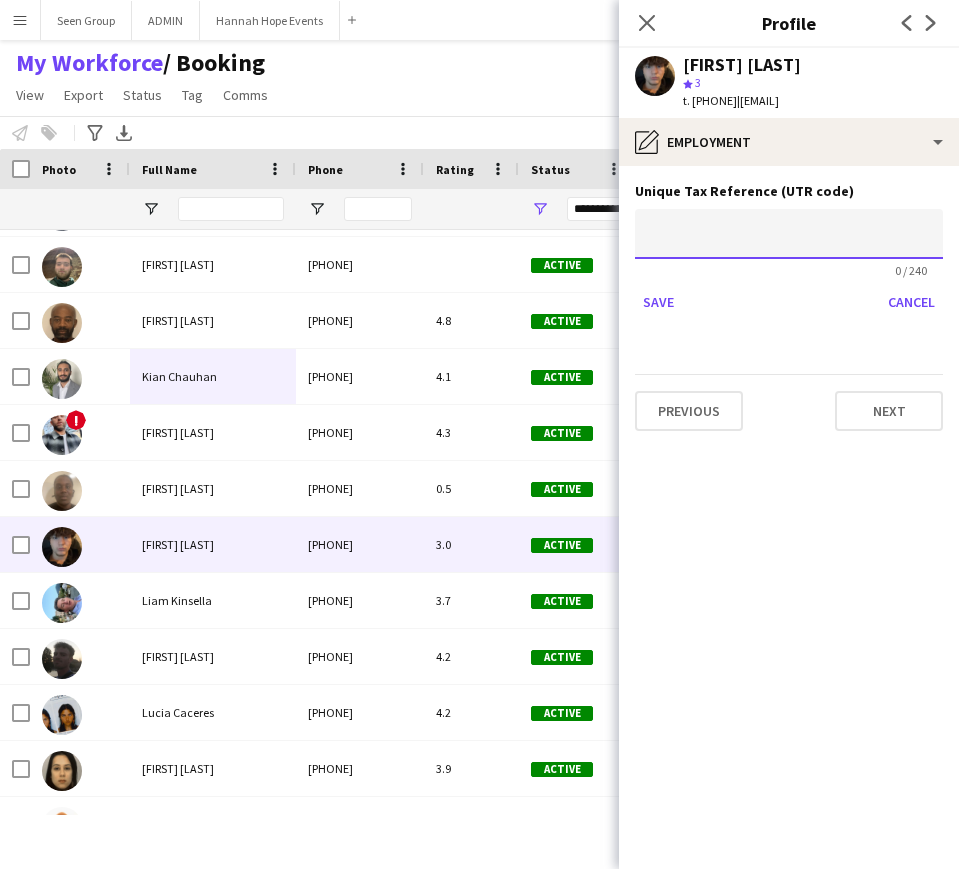 paste on "**********" 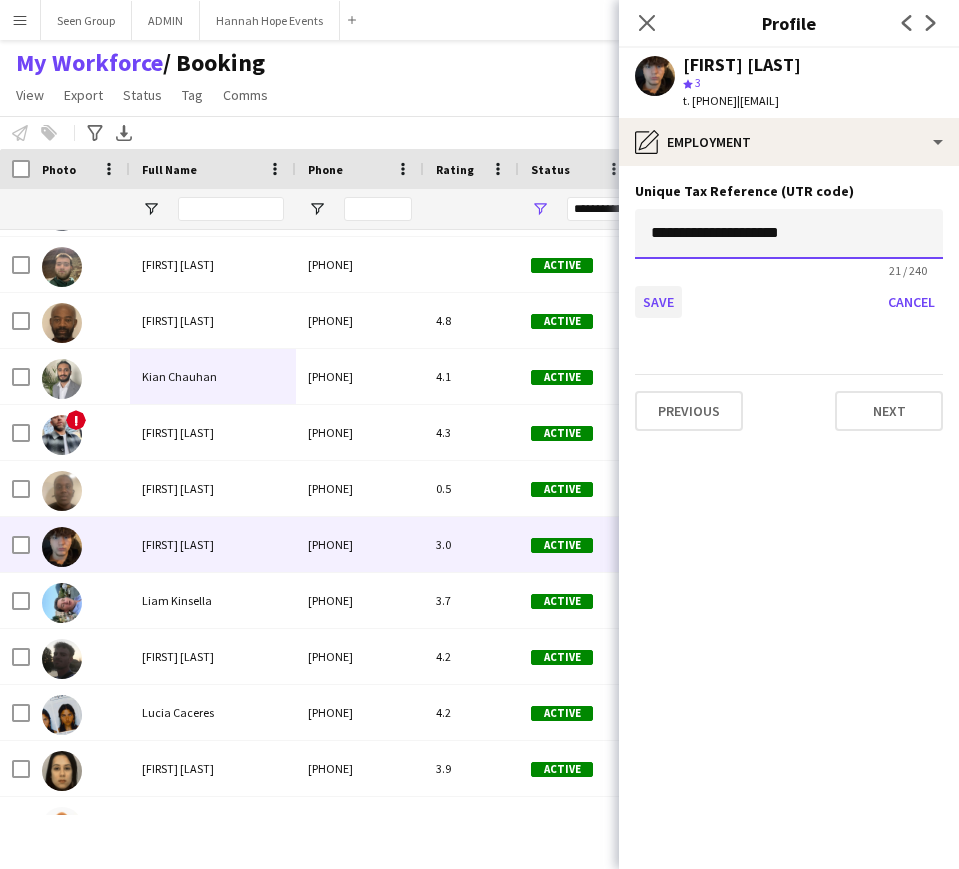 type on "**********" 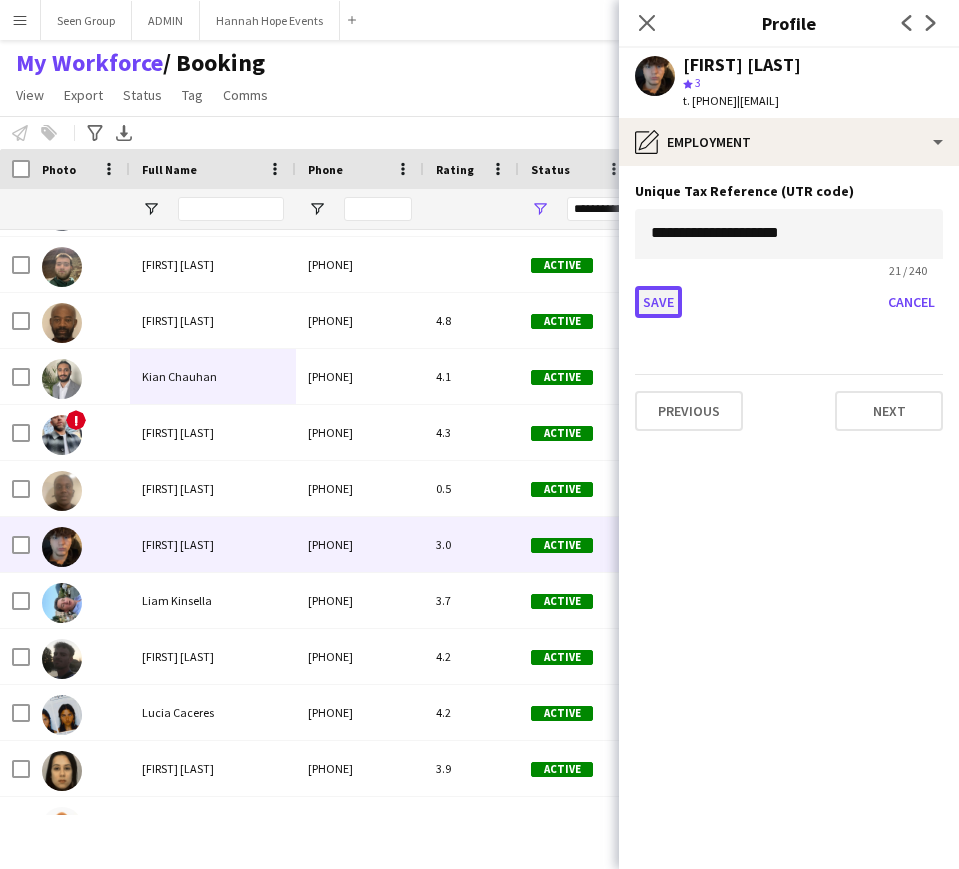 click on "Save" 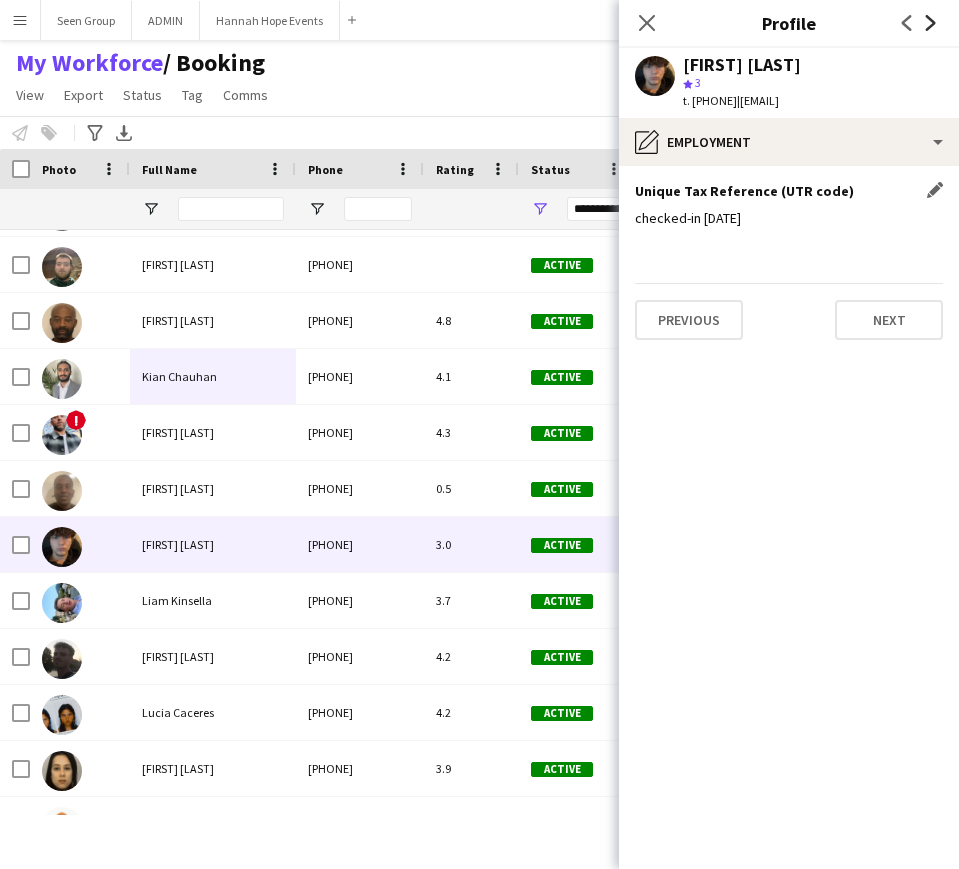 click 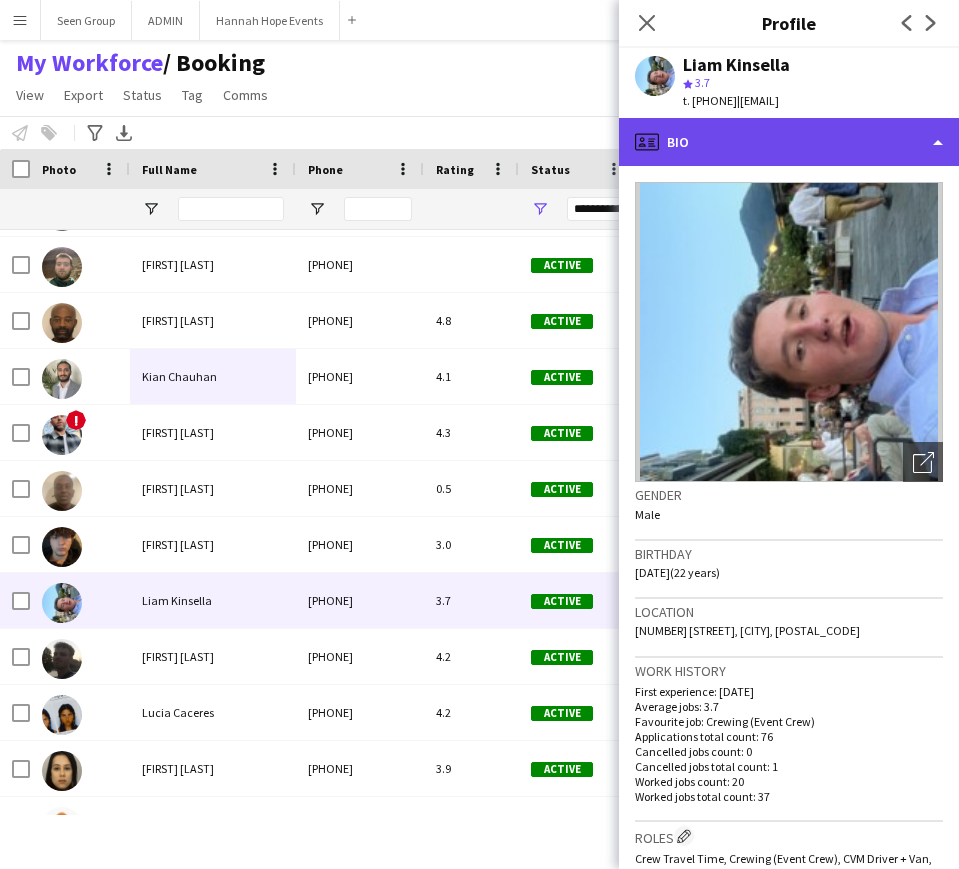 click on "profile
Bio" 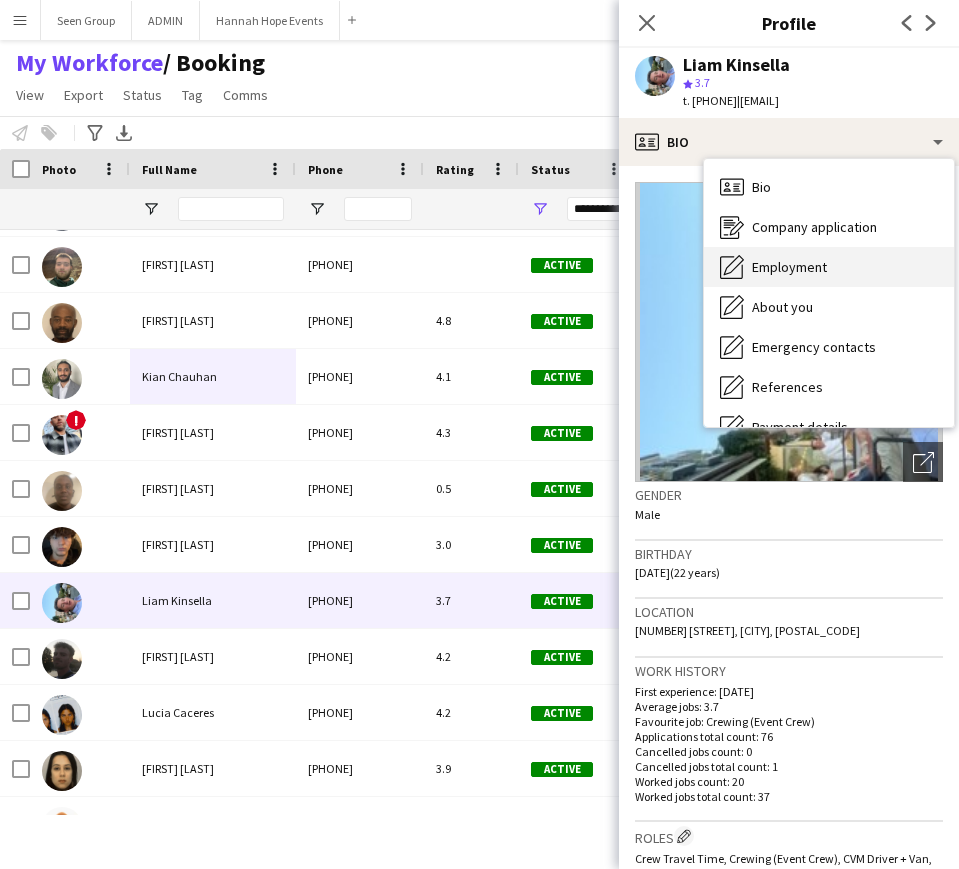 click on "Employment
Employment" at bounding box center [829, 267] 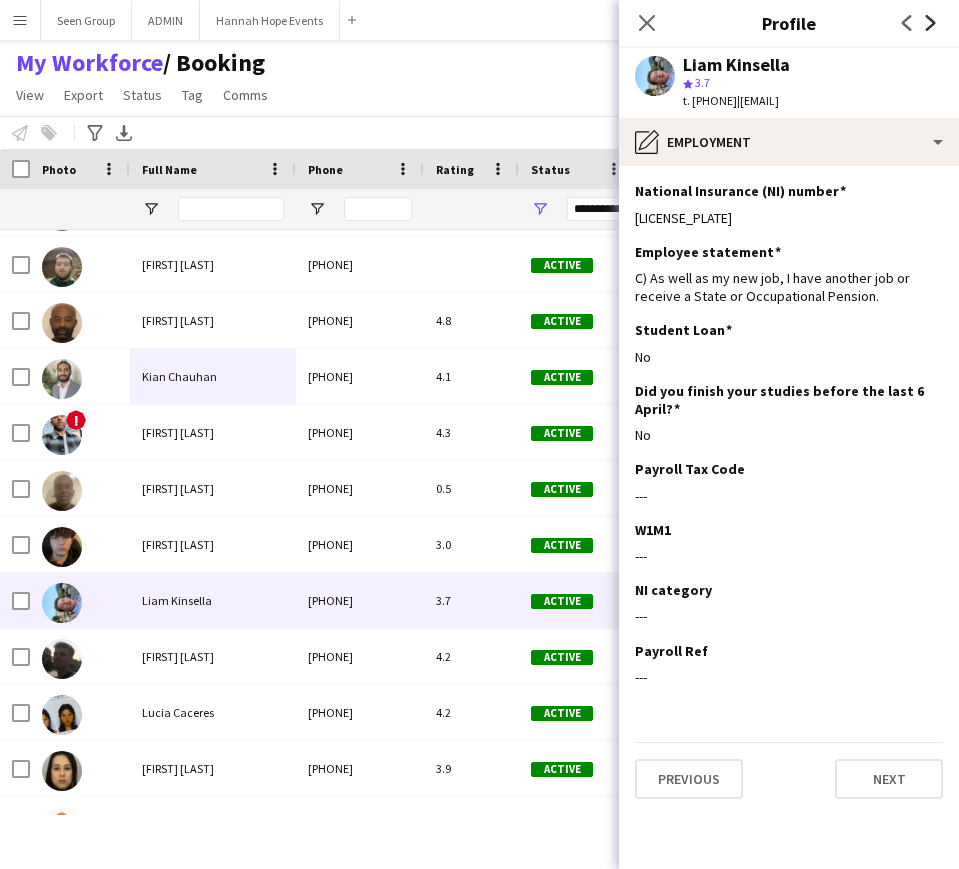 click 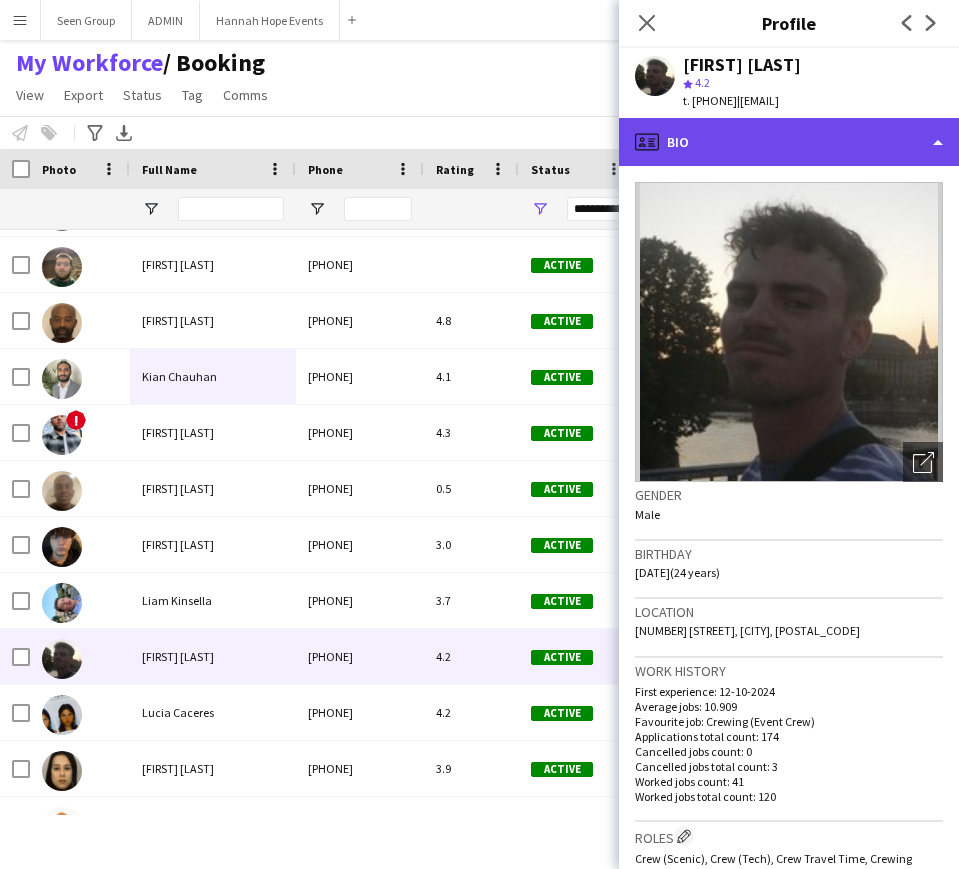 click on "profile
Bio" 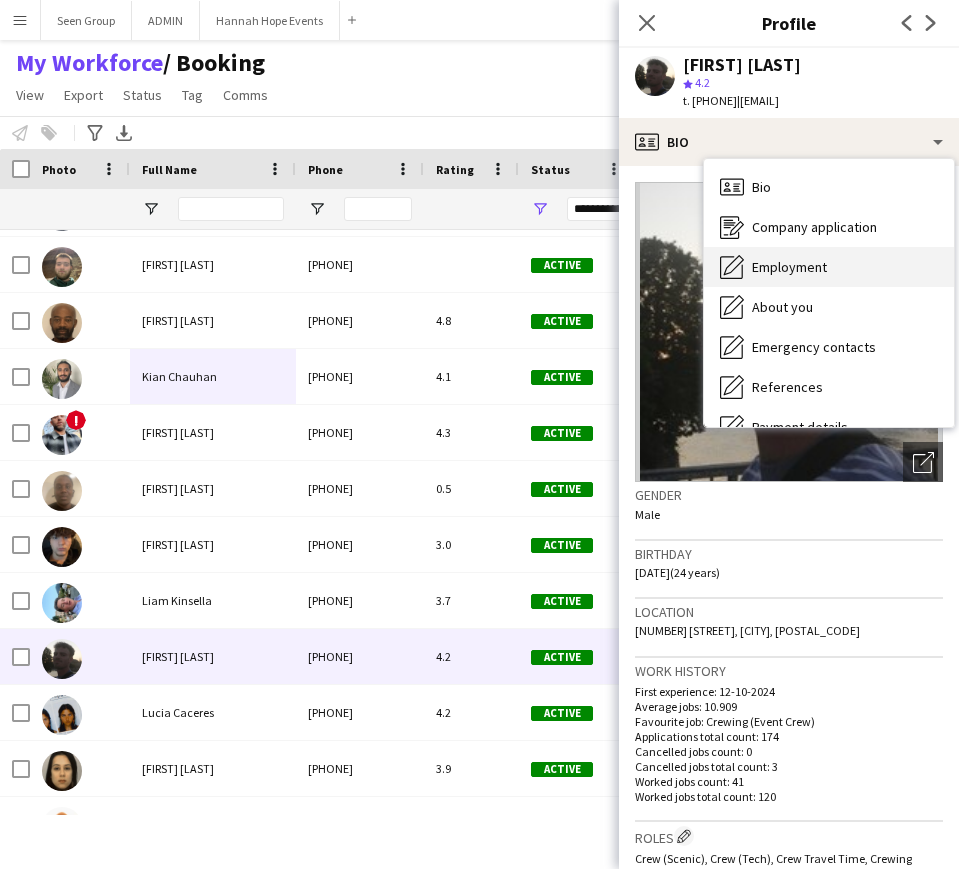 click on "Employment" at bounding box center [789, 267] 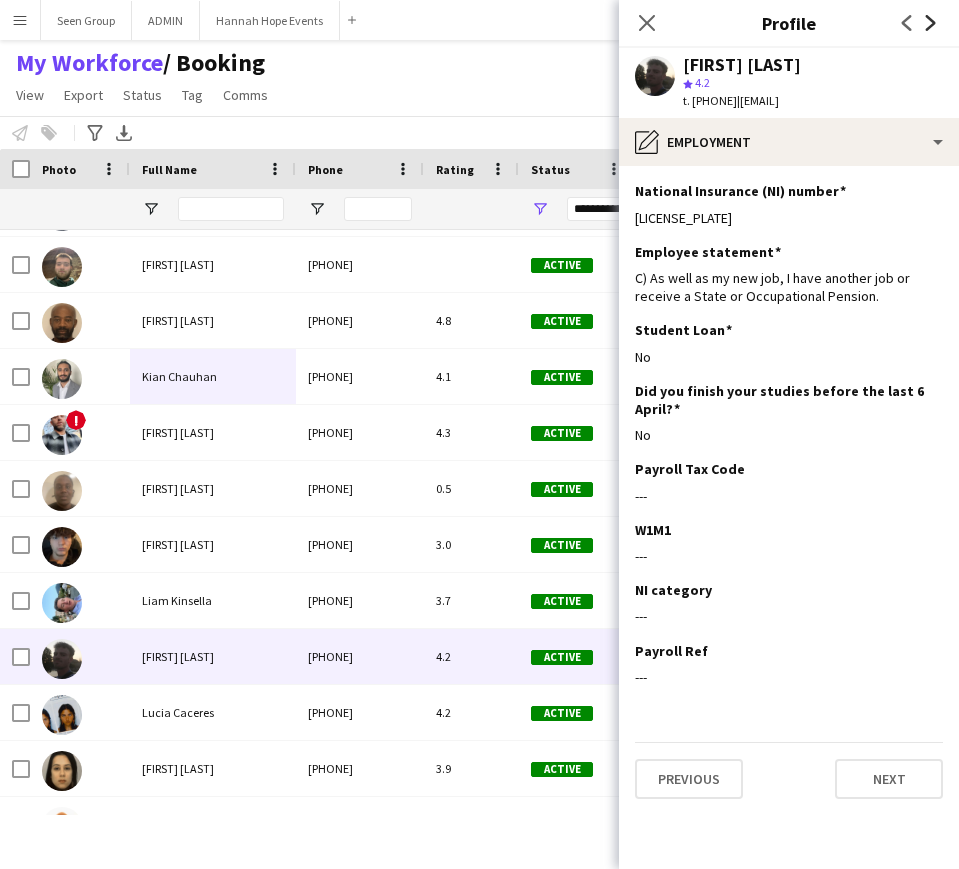 click on "Next" 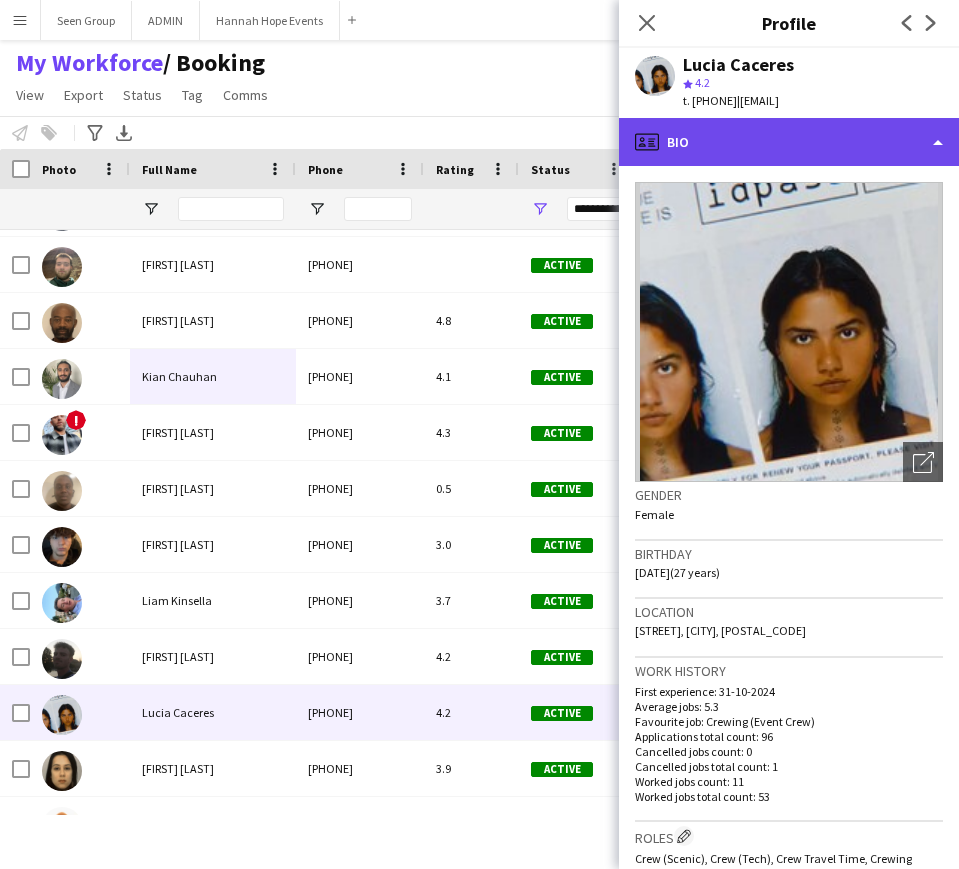 click on "profile
Bio" 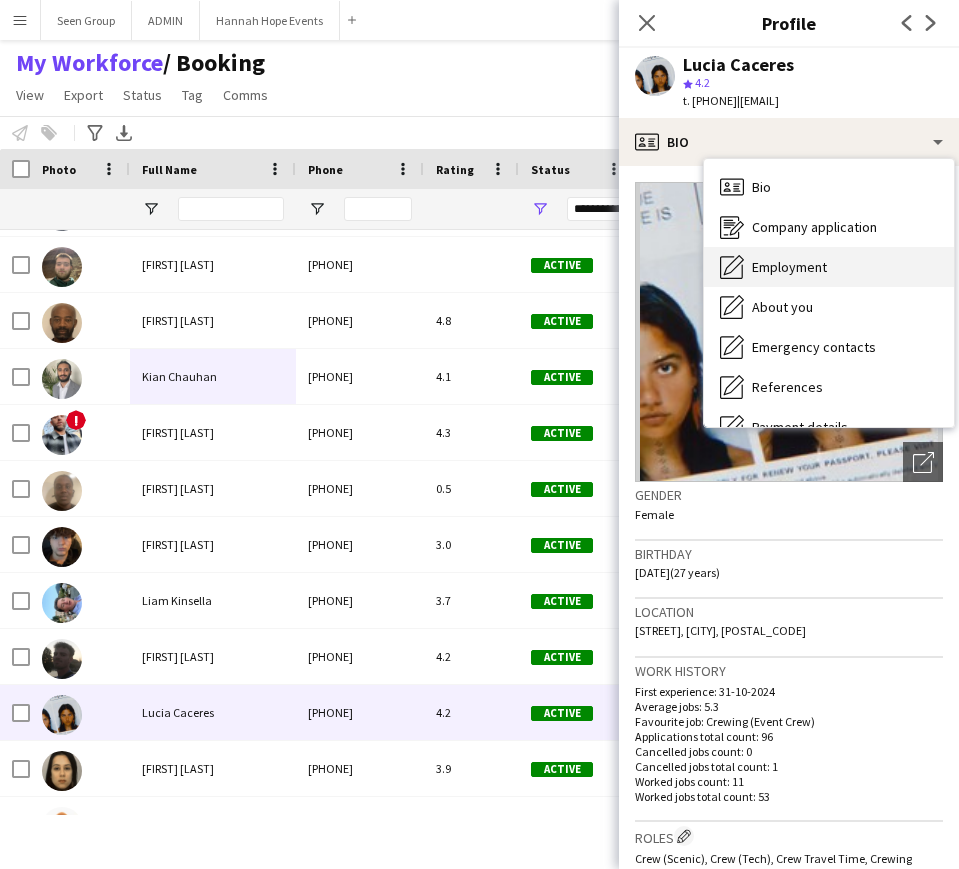 click on "Employment
Employment" at bounding box center (829, 267) 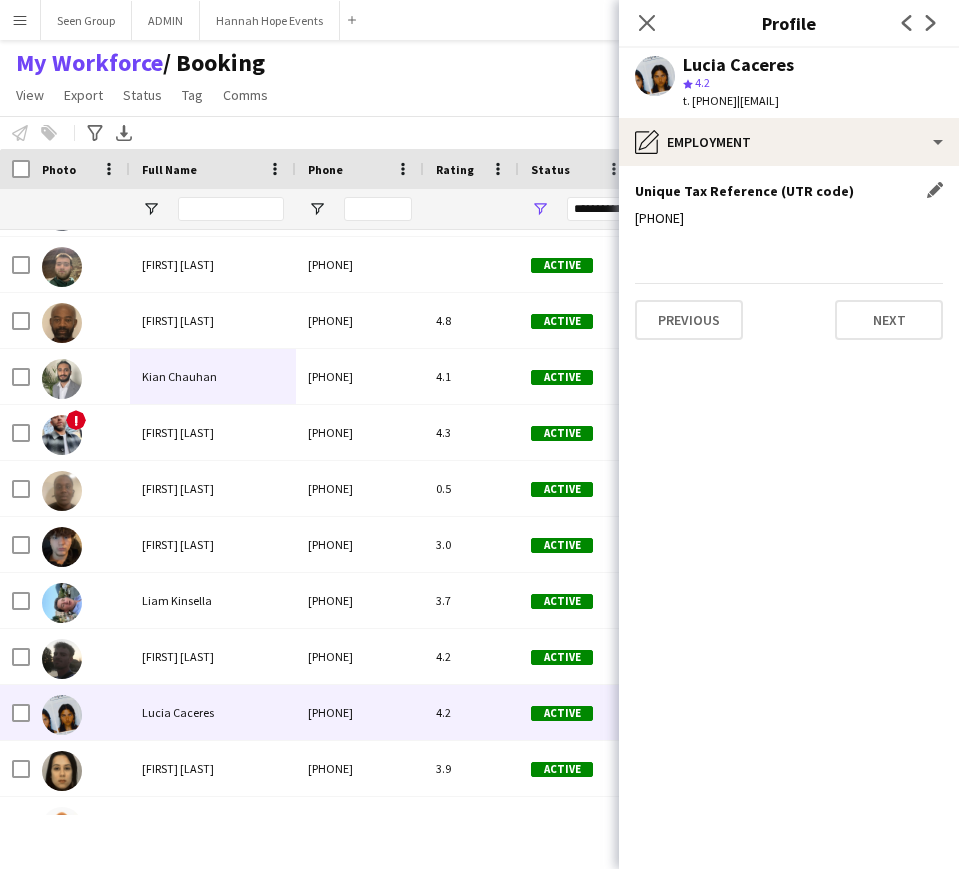 click on "[PHONE]" 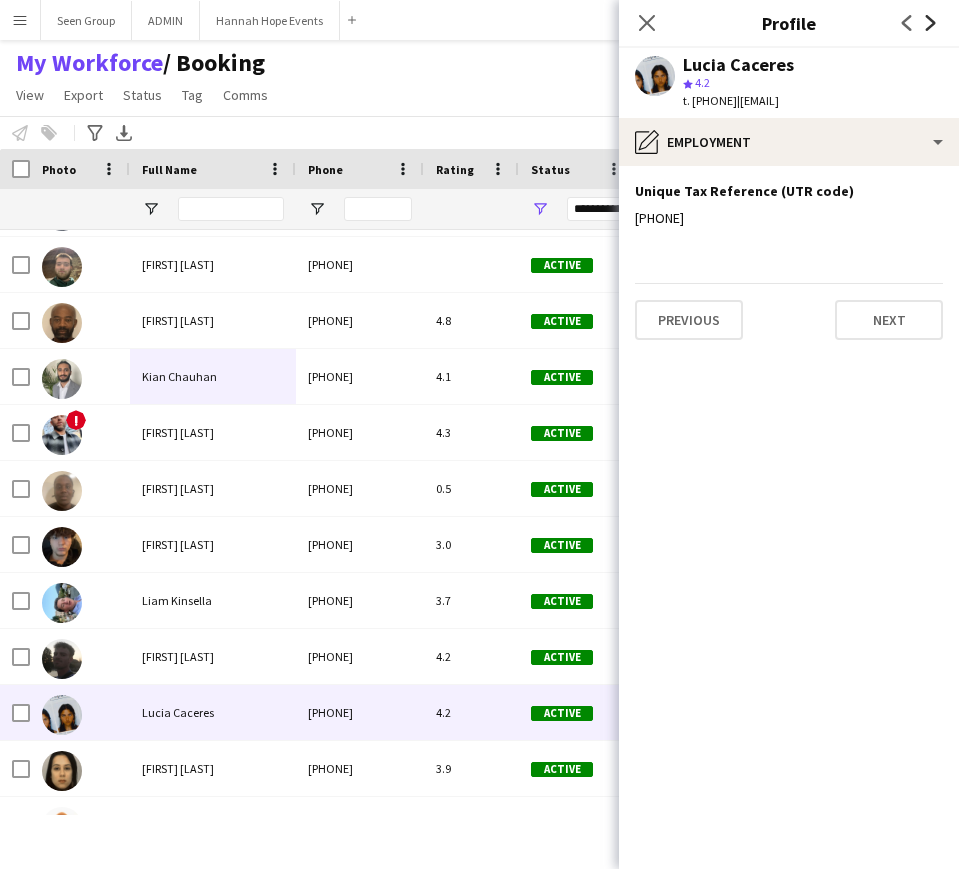 click 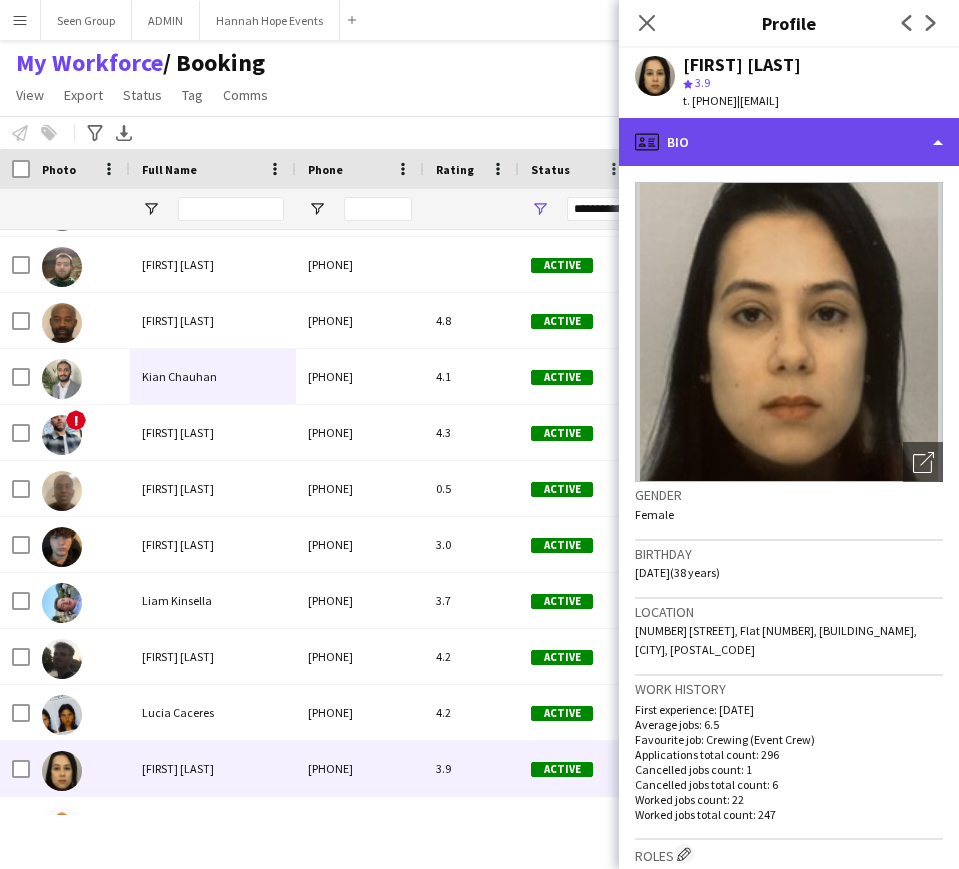 click on "profile
Bio" 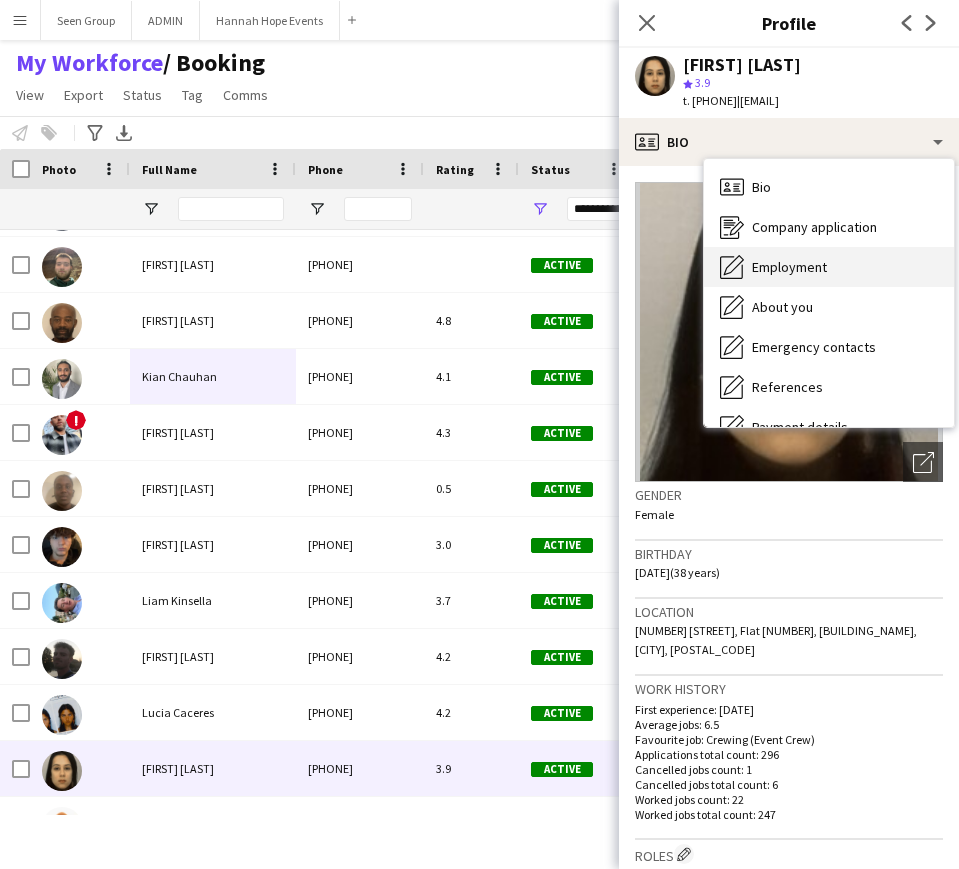 click on "Employment" at bounding box center [789, 267] 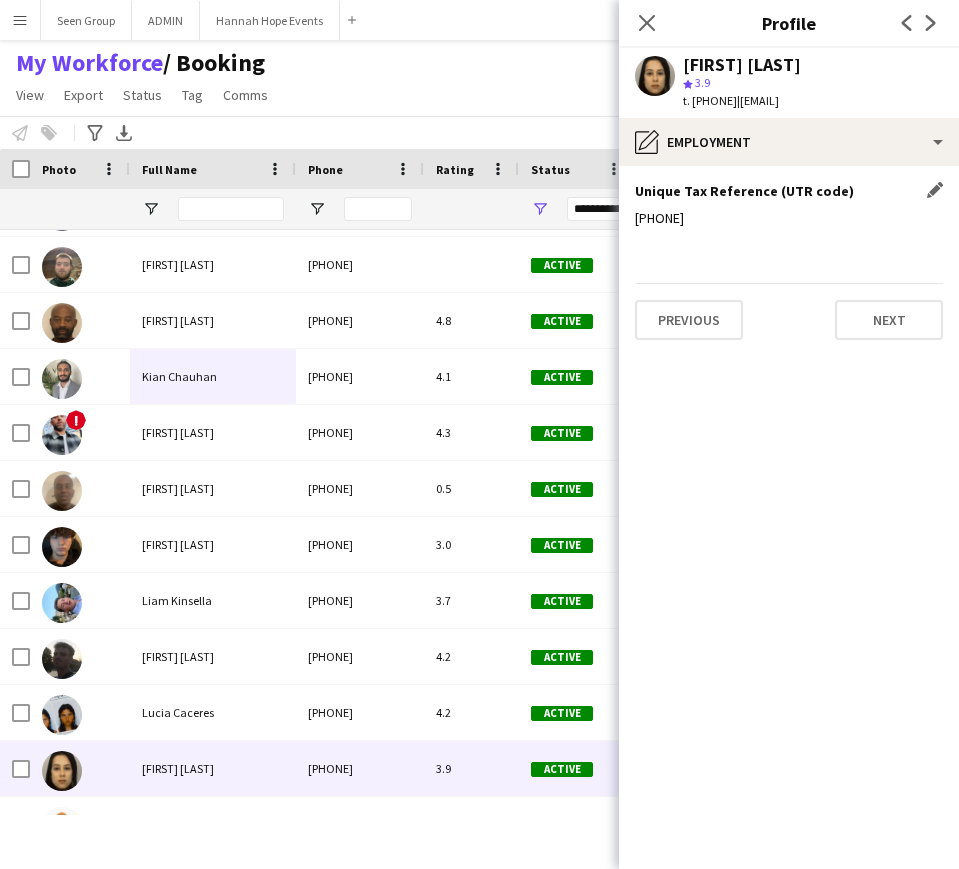 click on "[PHONE]" 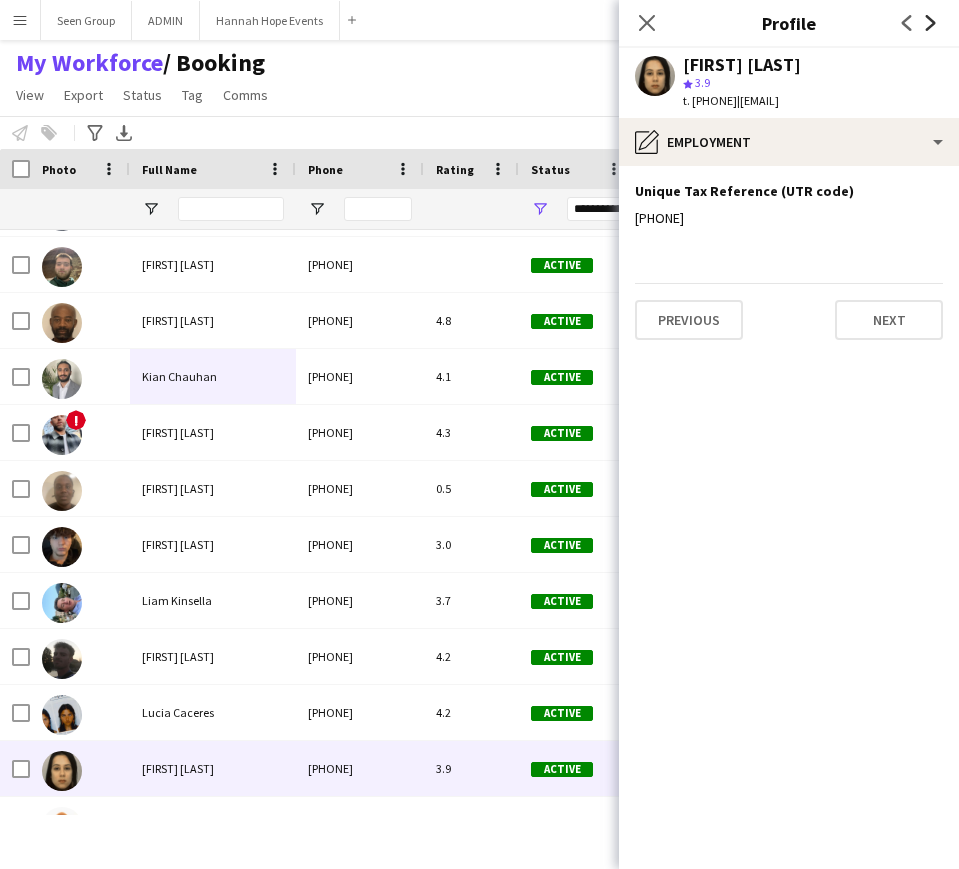 click 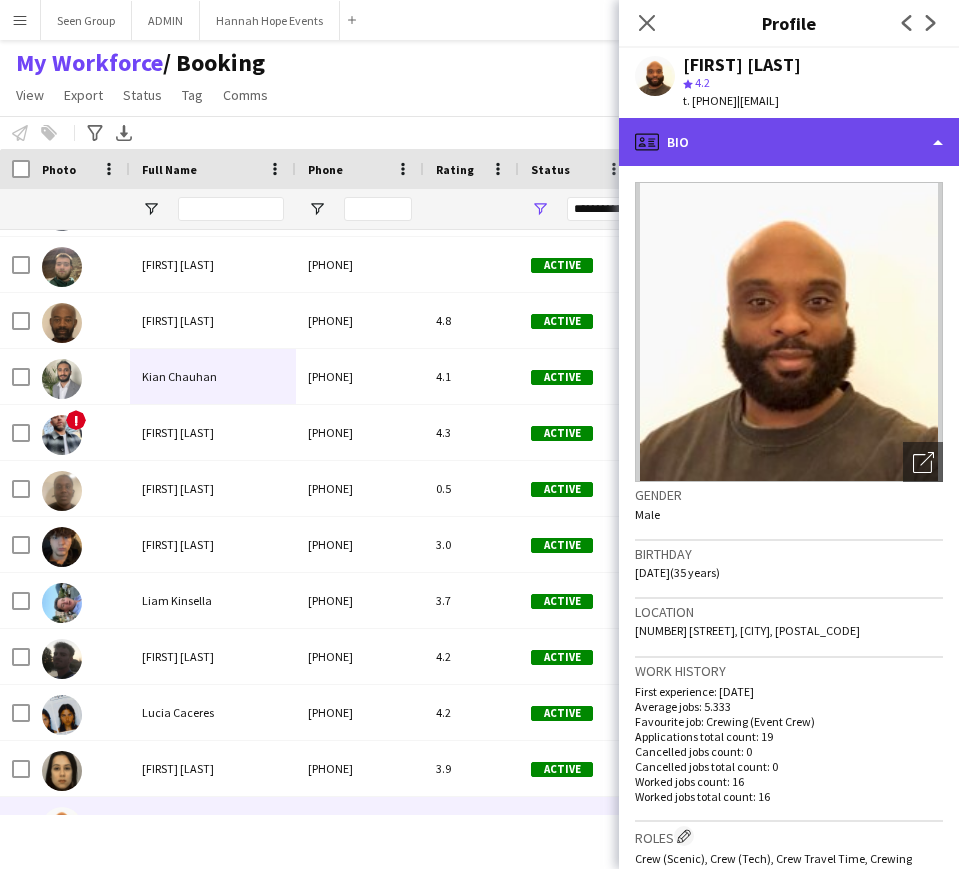 click on "profile
Bio" 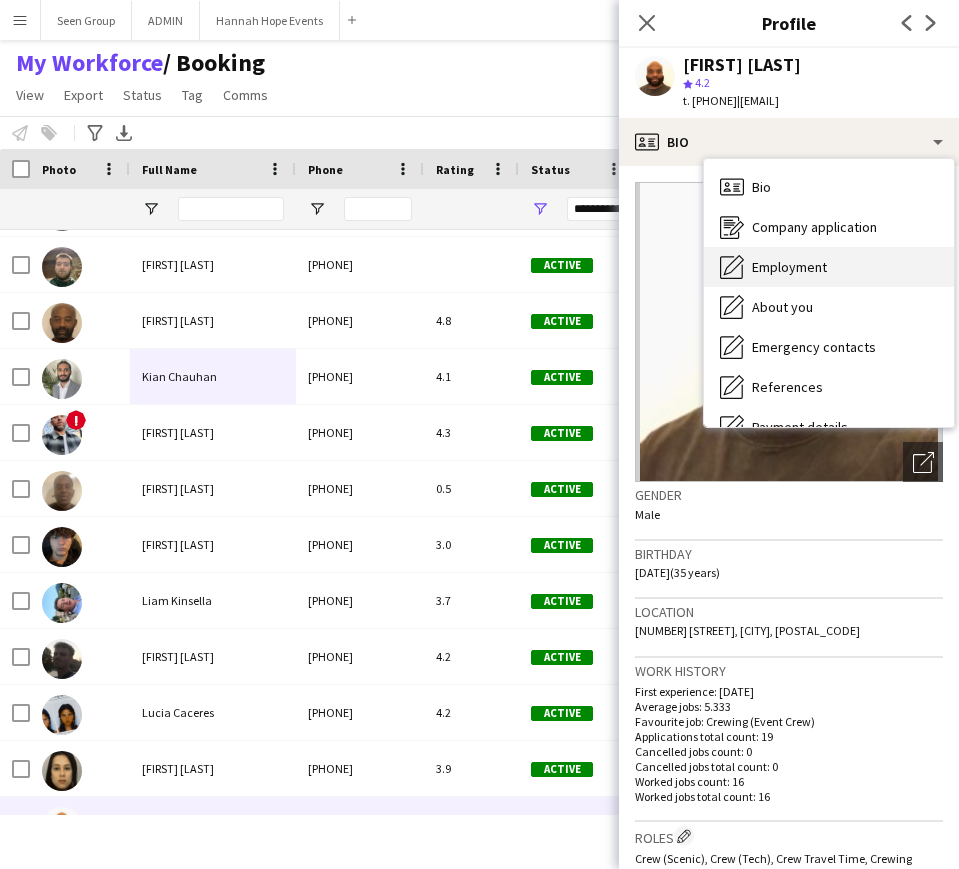 click on "Employment" at bounding box center [789, 267] 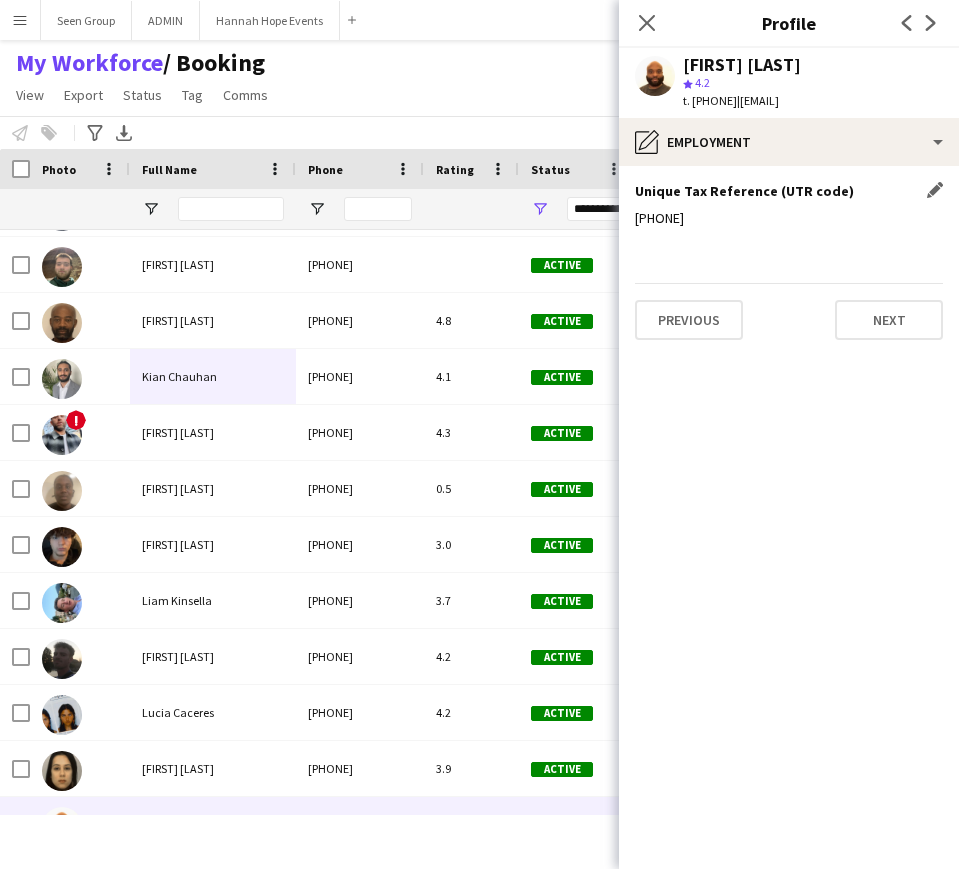click on "[PHONE]" 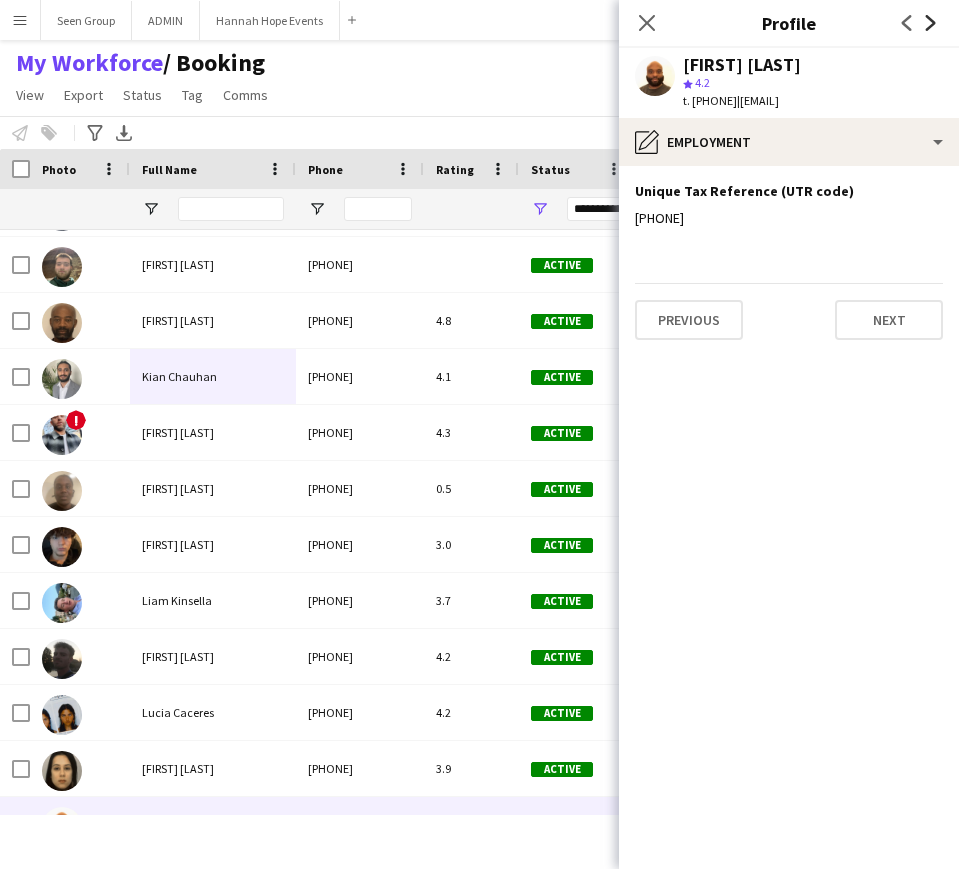 click 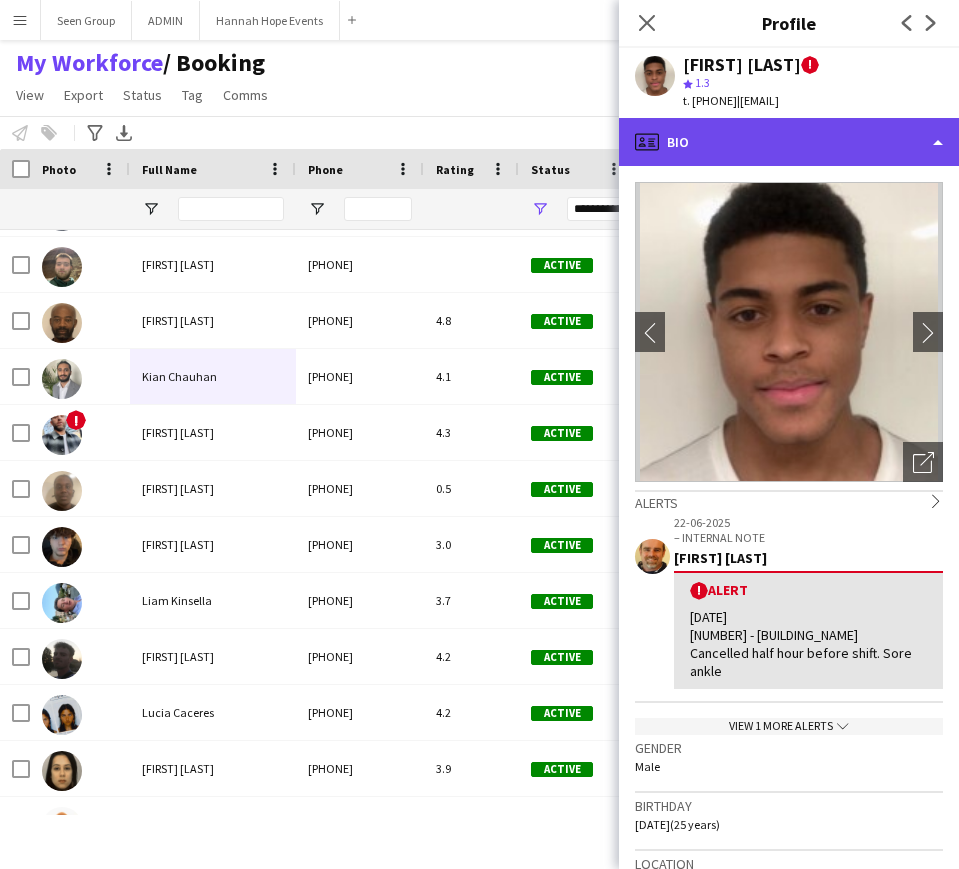 click on "profile
Bio" 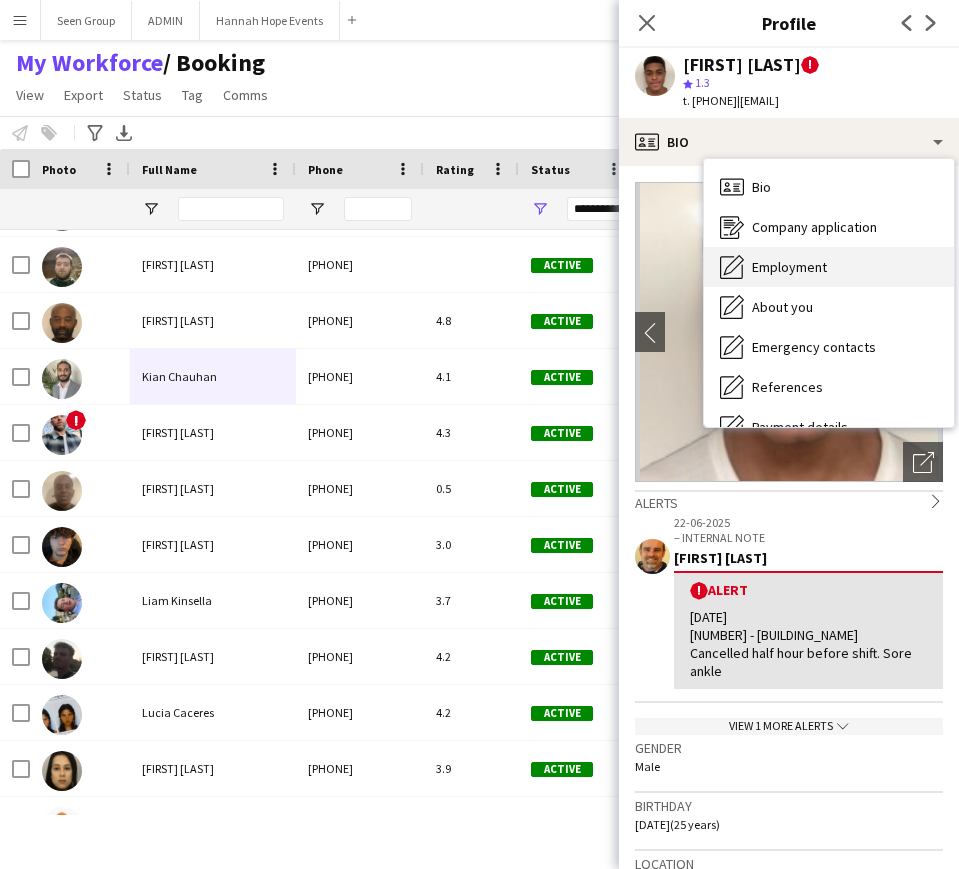 click on "Employment" at bounding box center (789, 267) 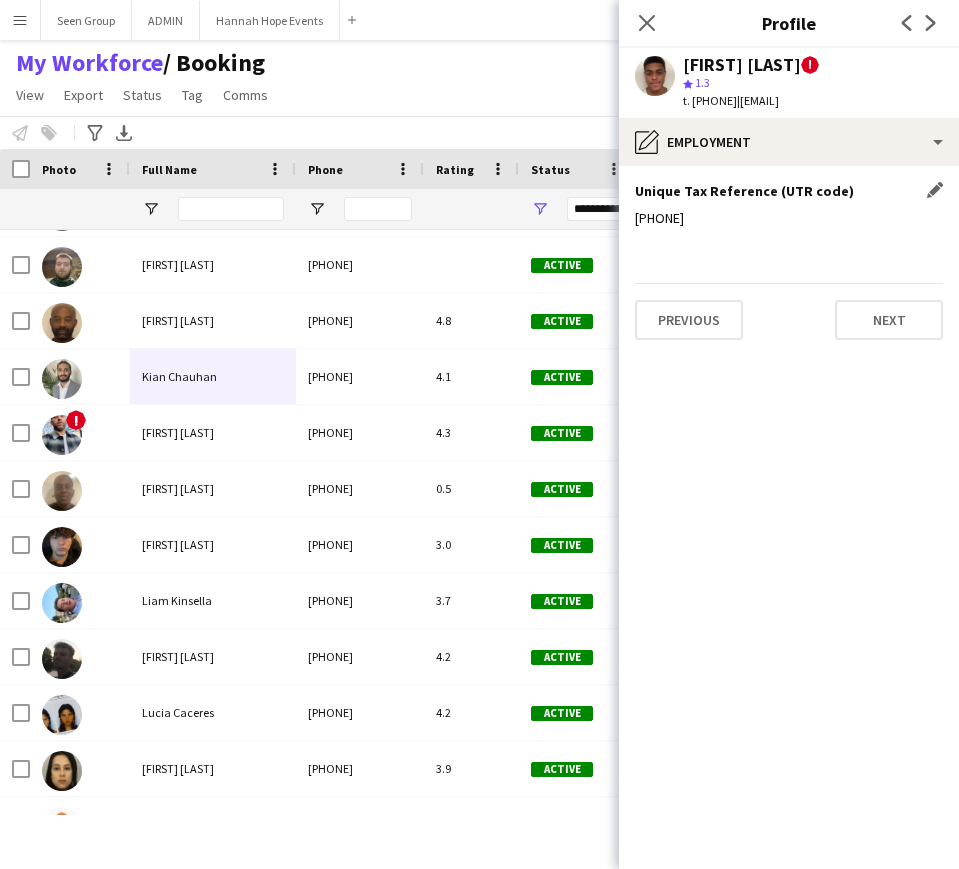 click on "[PHONE]" 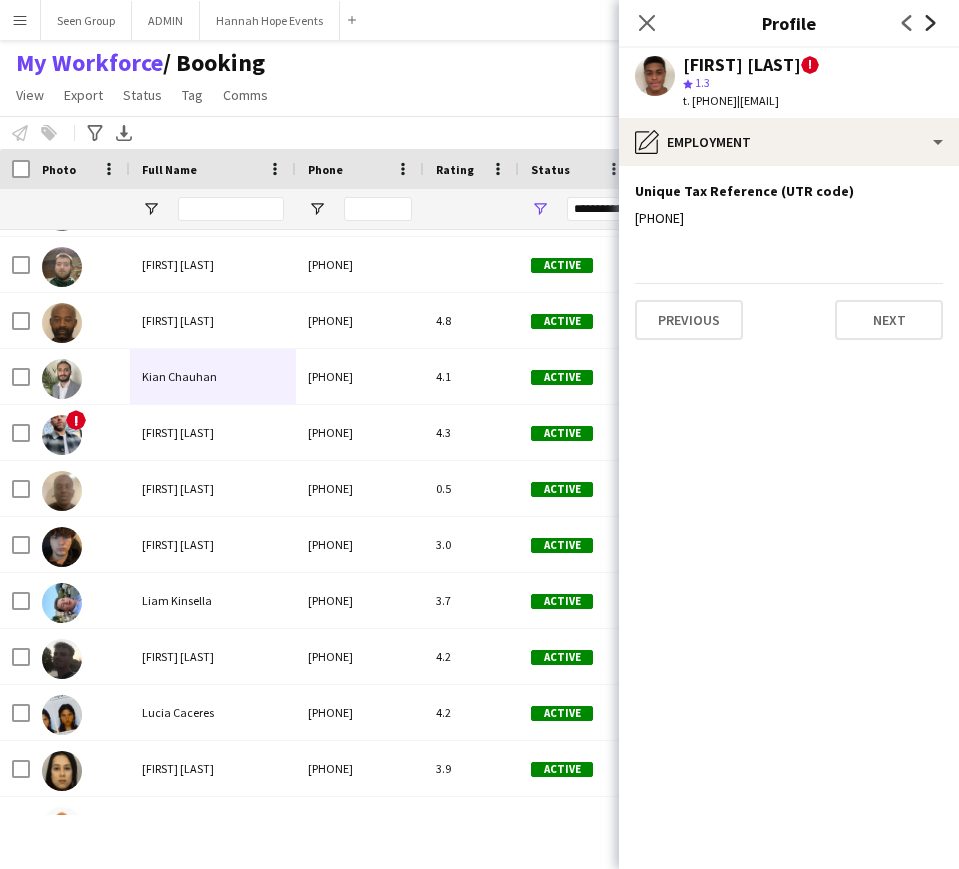 click on "Next" 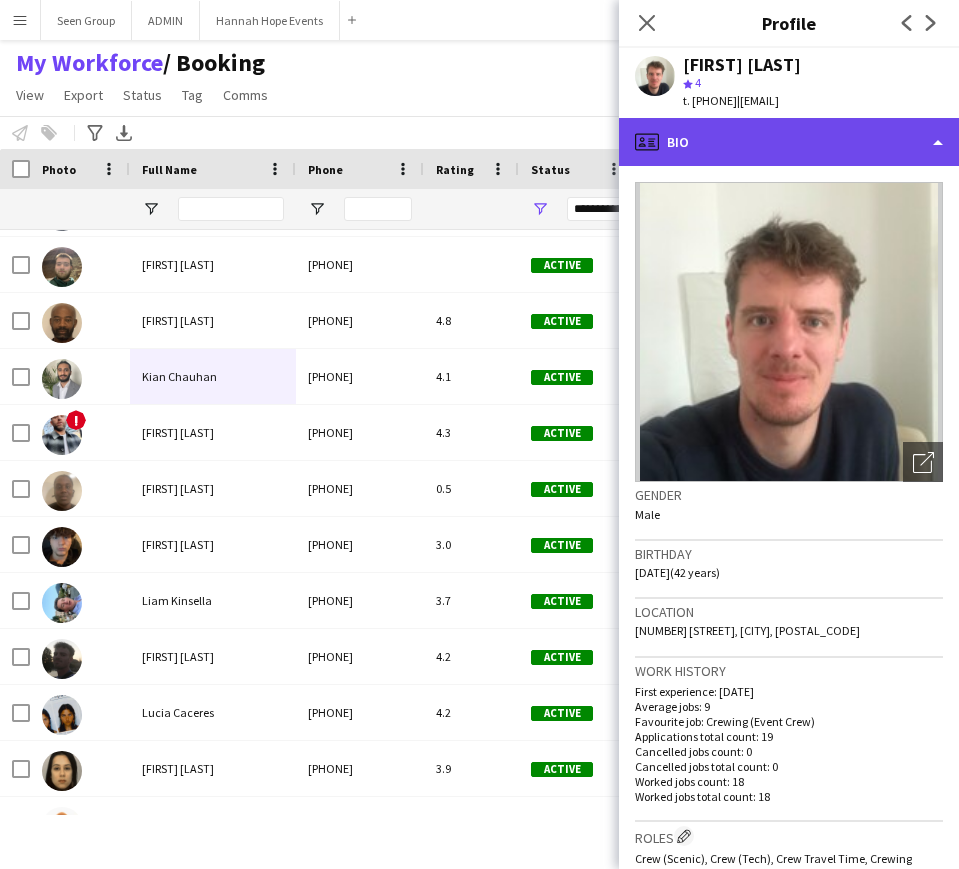 click on "profile
Bio" 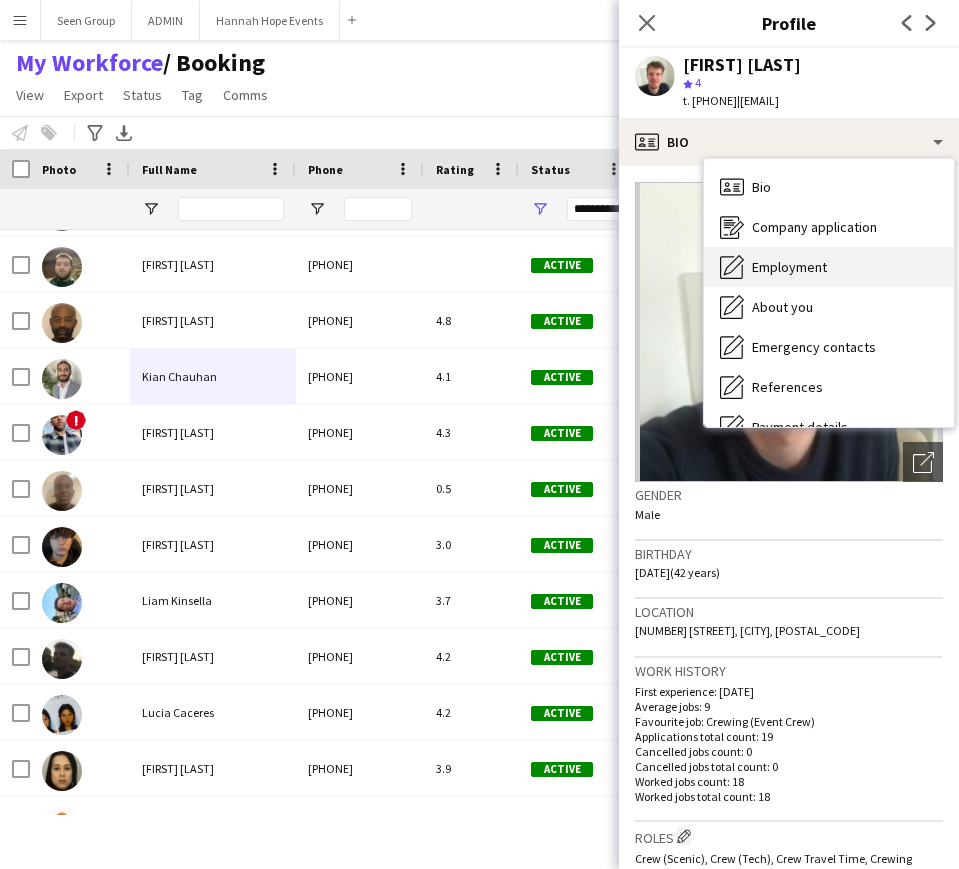 click on "Employment
Employment" at bounding box center [829, 267] 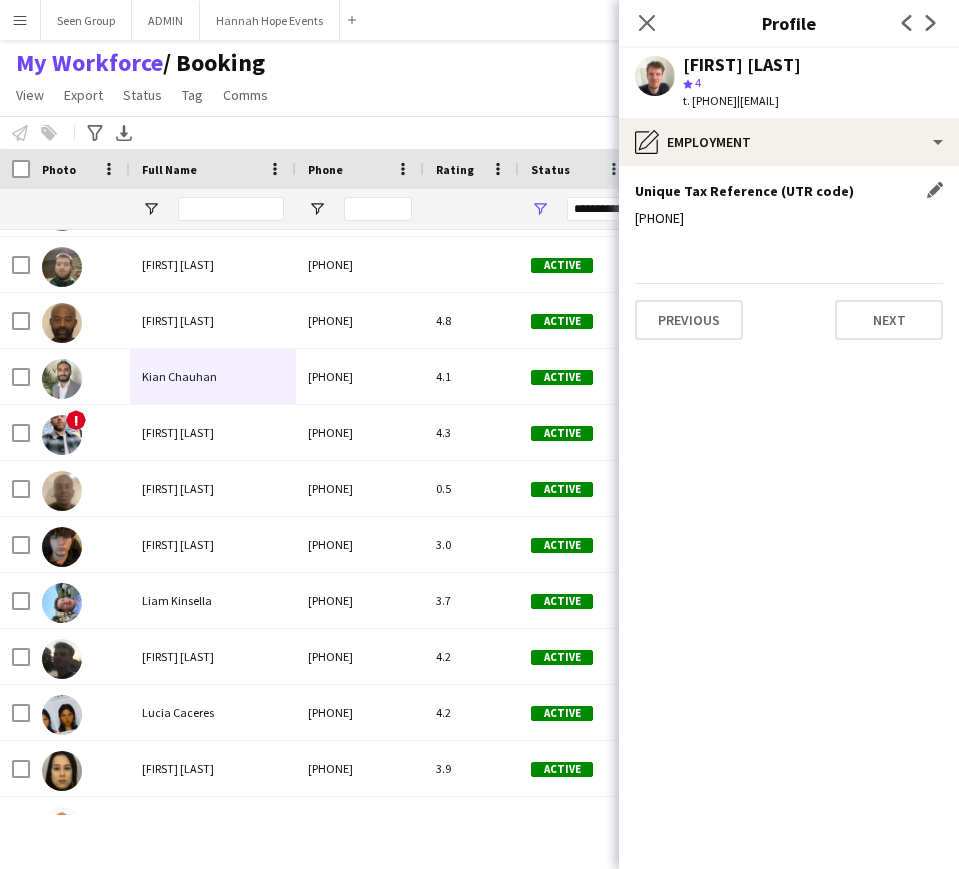 click on "[PHONE]" 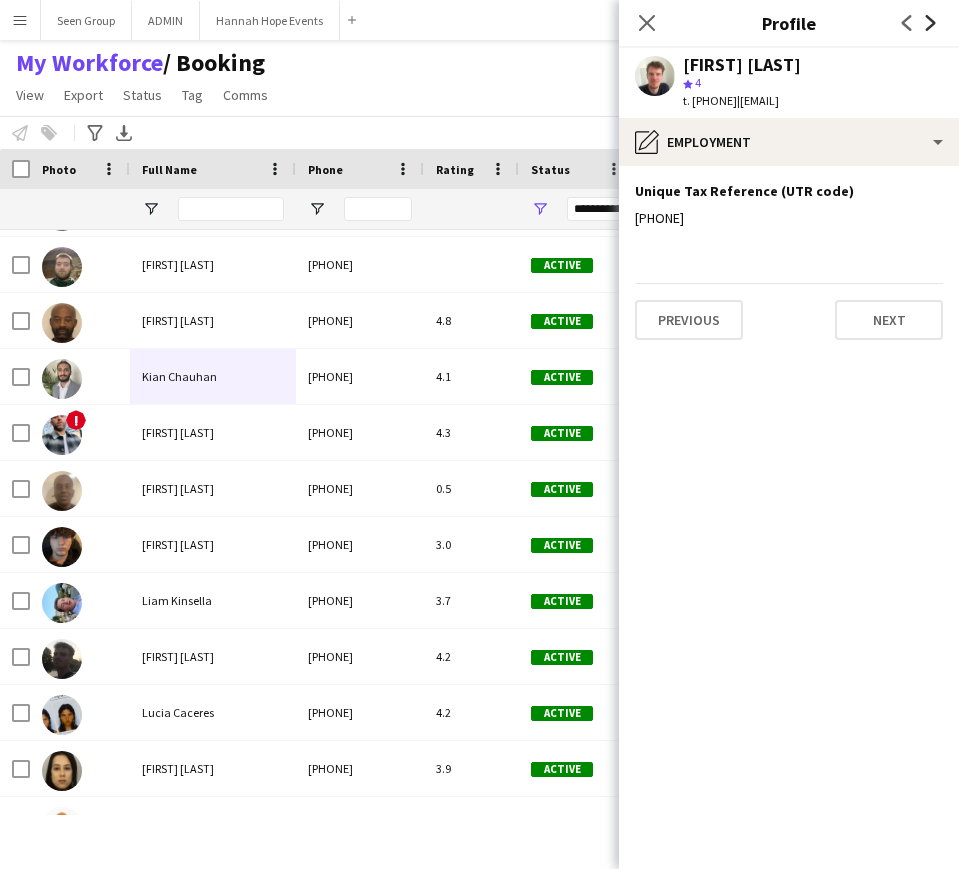click on "Next" 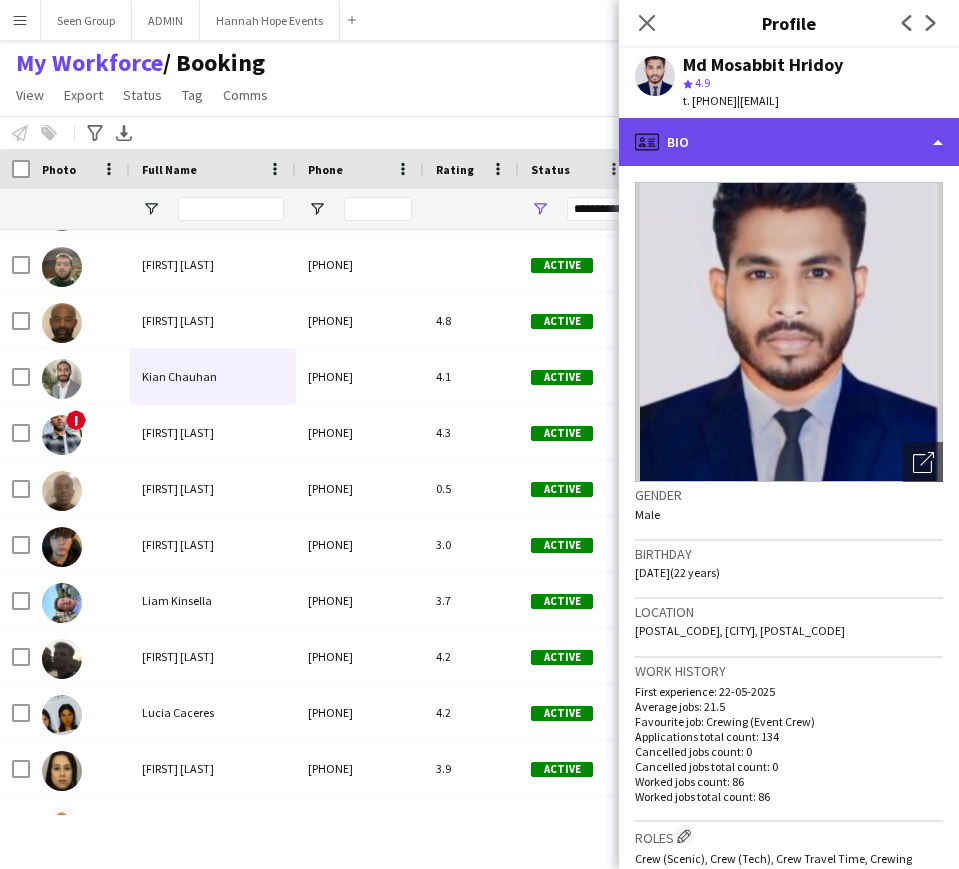 click on "profile
Bio" 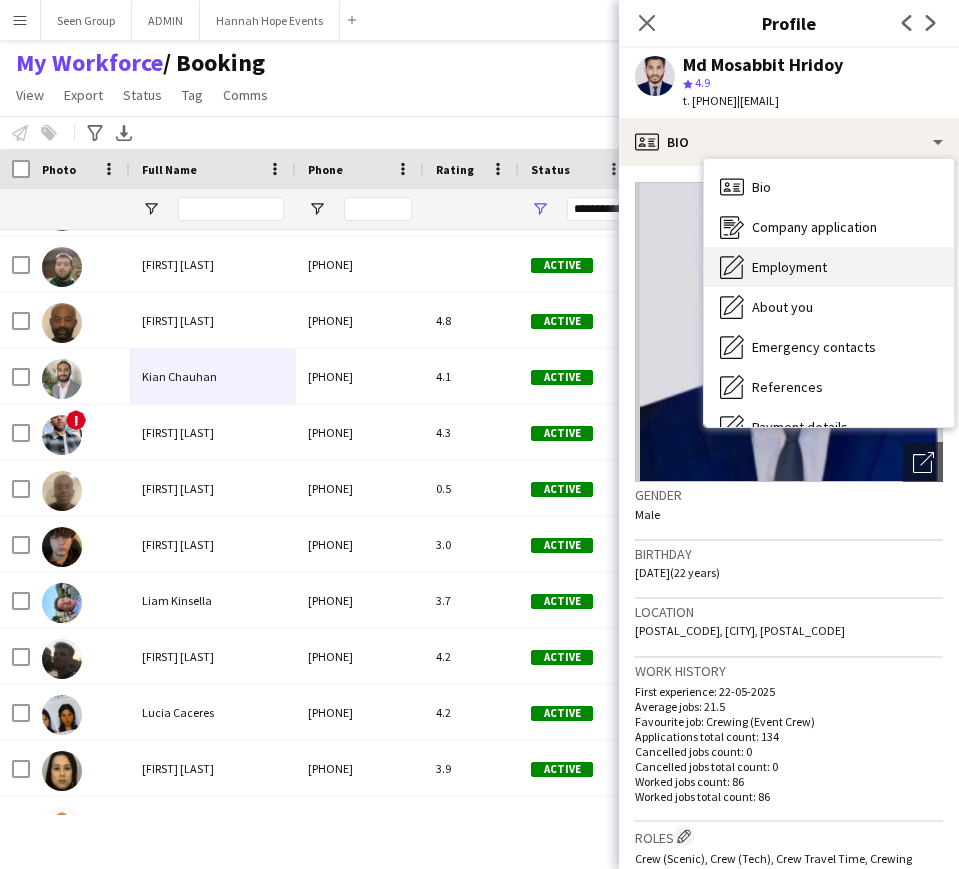 click on "Employment
Employment" at bounding box center [829, 267] 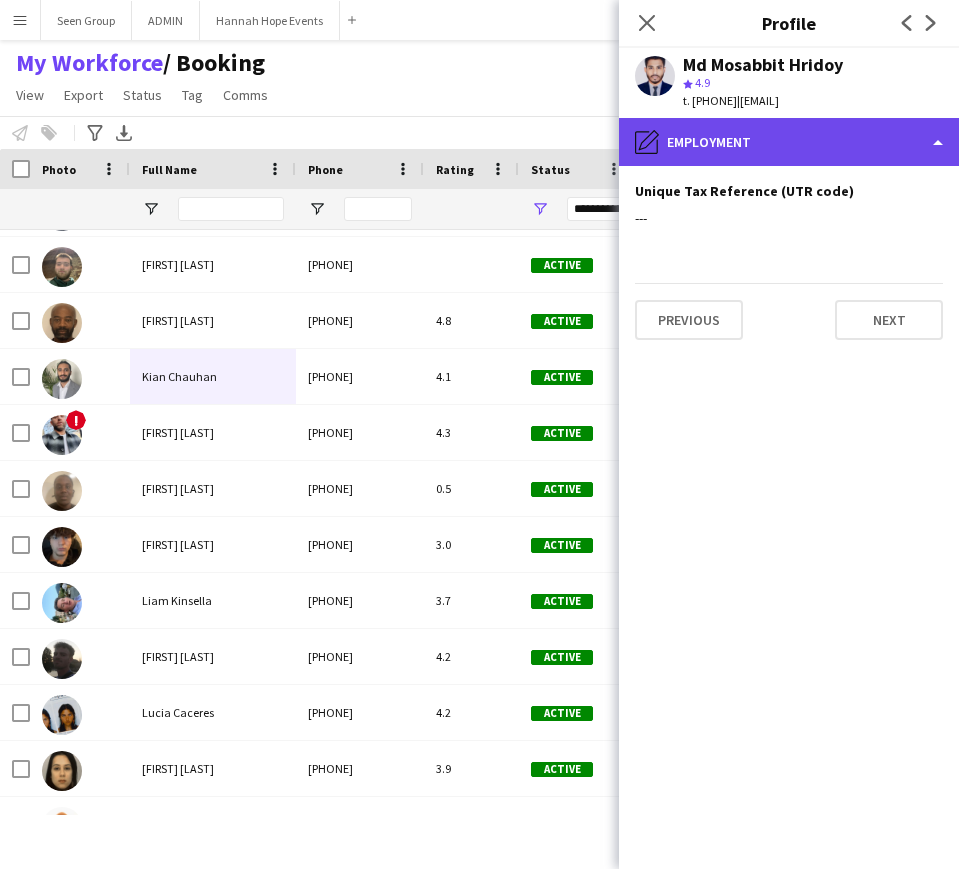 click on "pencil4
Employment" 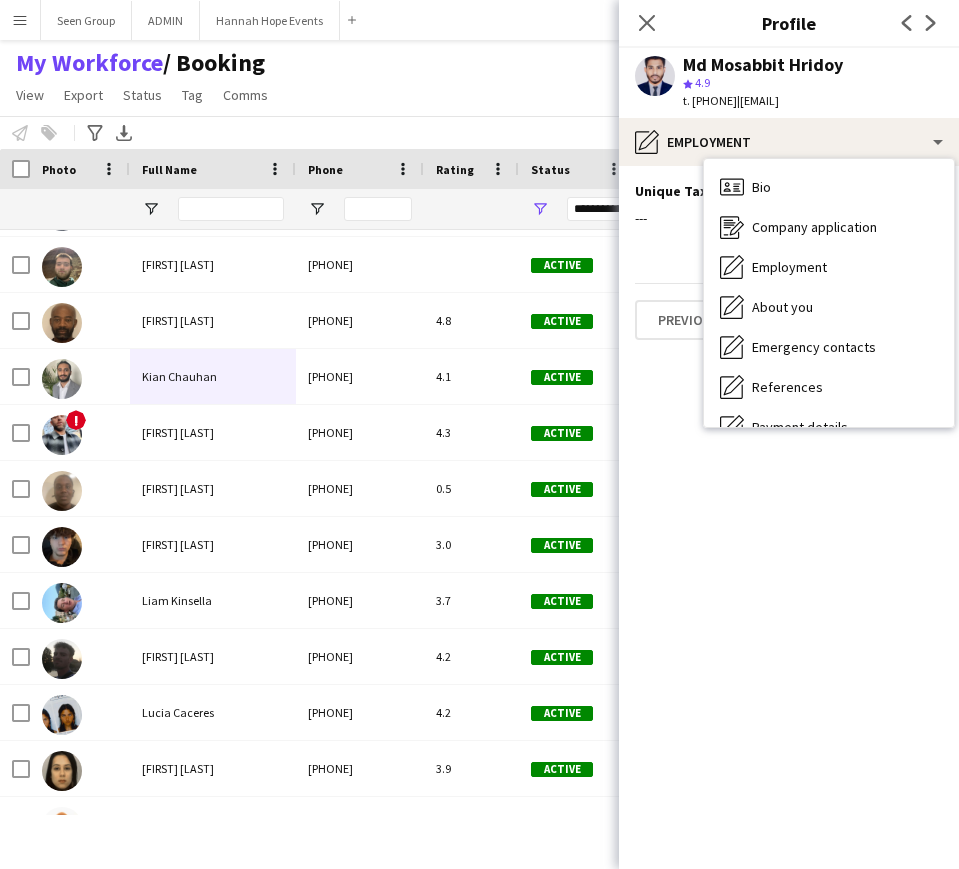 click on "Unique Tax Reference (UTR code)
Edit this field
---   Previous   Next" 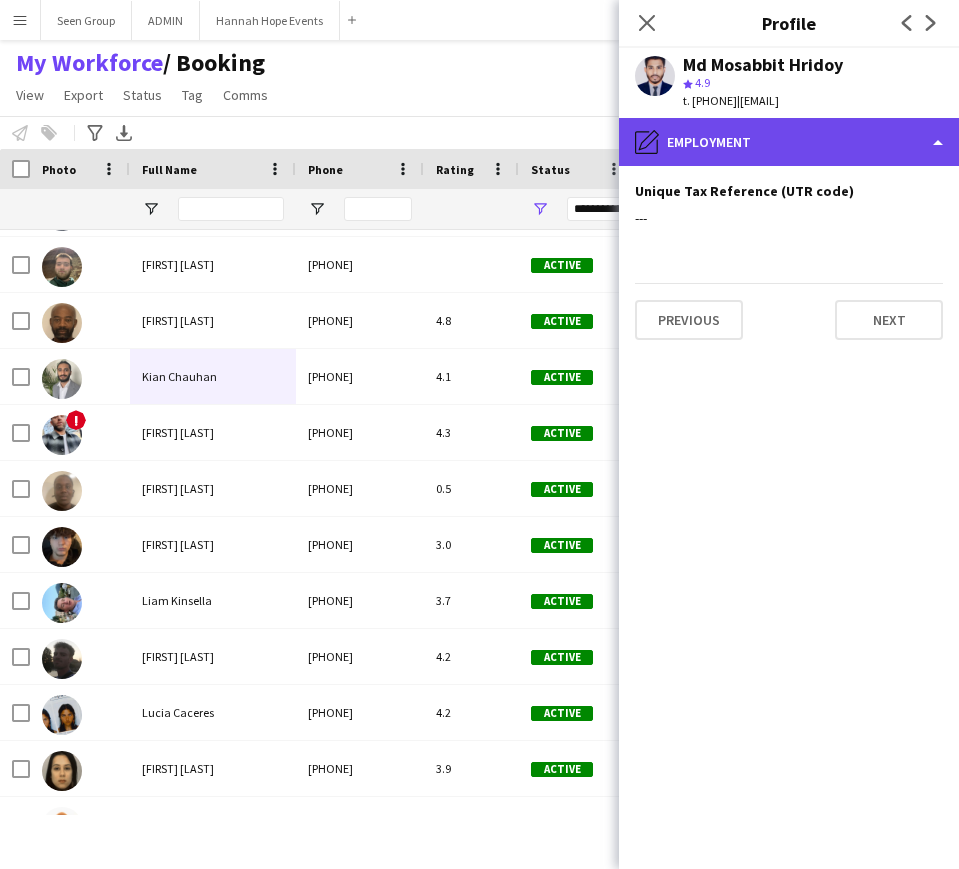 click on "pencil4
Employment" 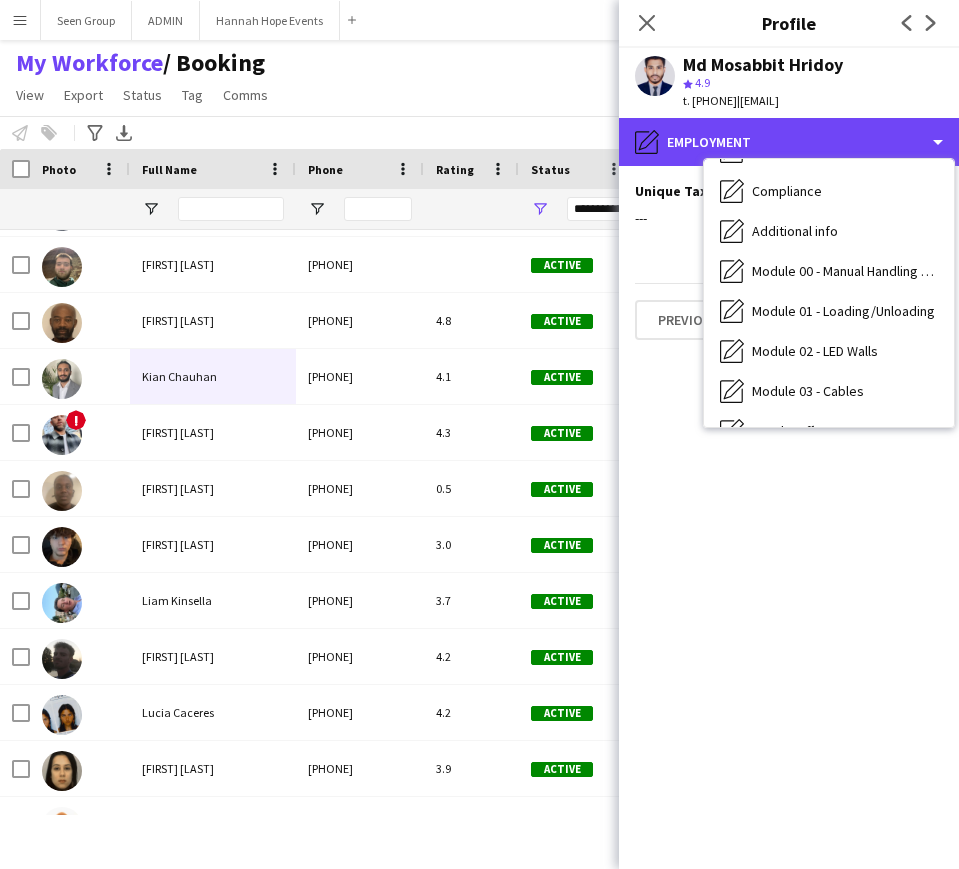 scroll, scrollTop: 388, scrollLeft: 0, axis: vertical 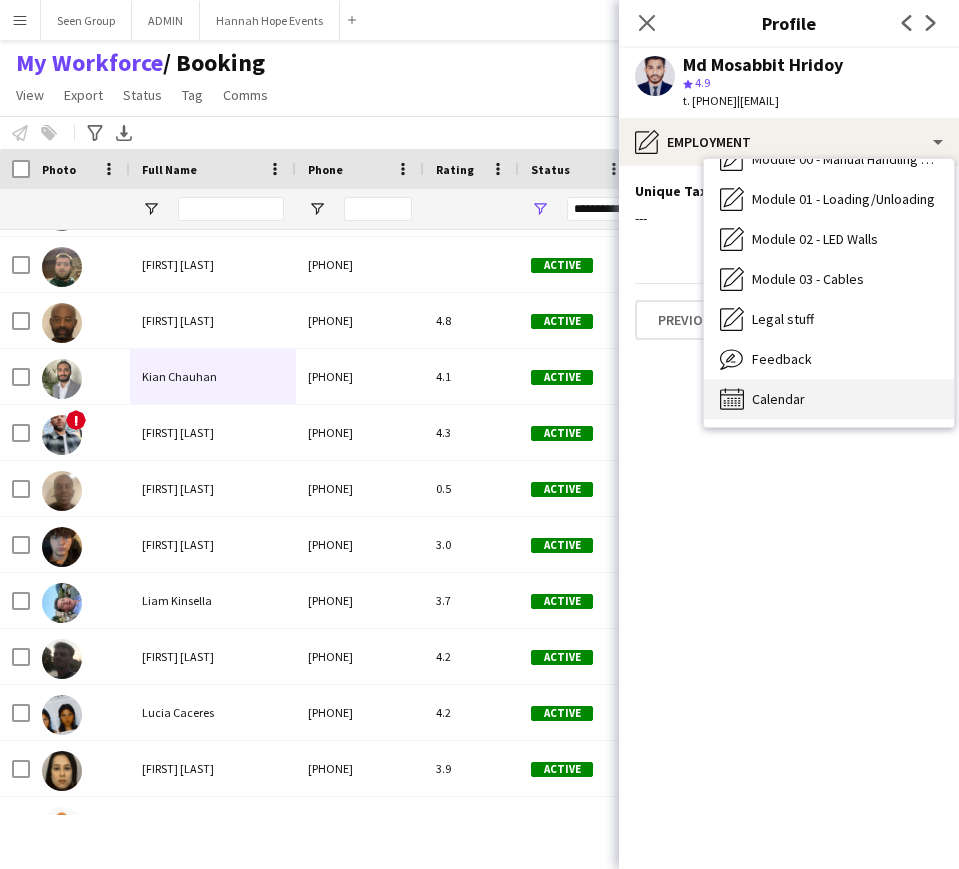 click on "Calendar
Calendar" at bounding box center [829, 399] 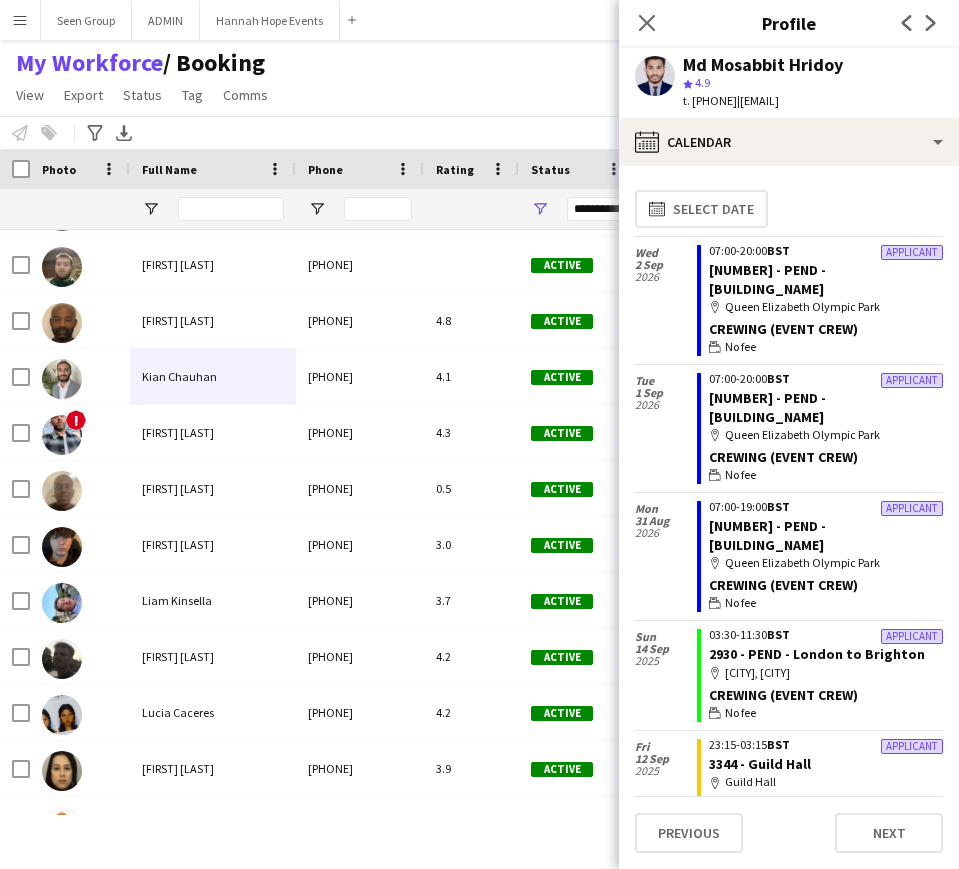 scroll, scrollTop: 520, scrollLeft: 0, axis: vertical 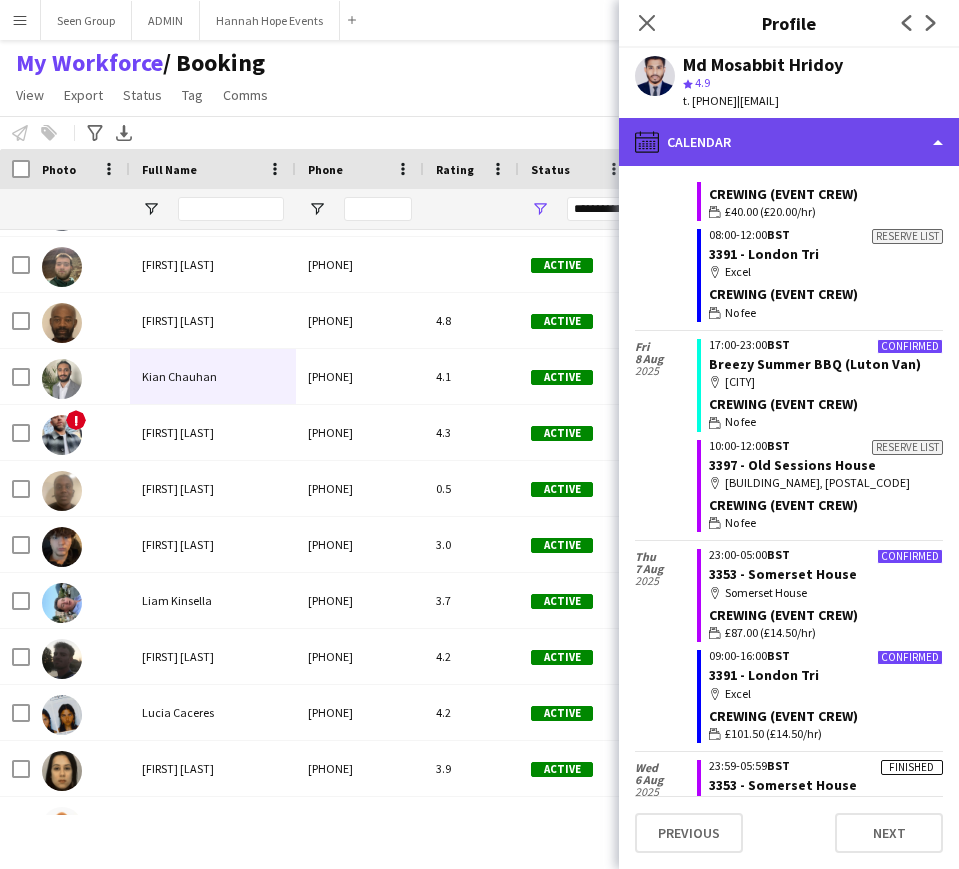 click on "calendar-full
Calendar" 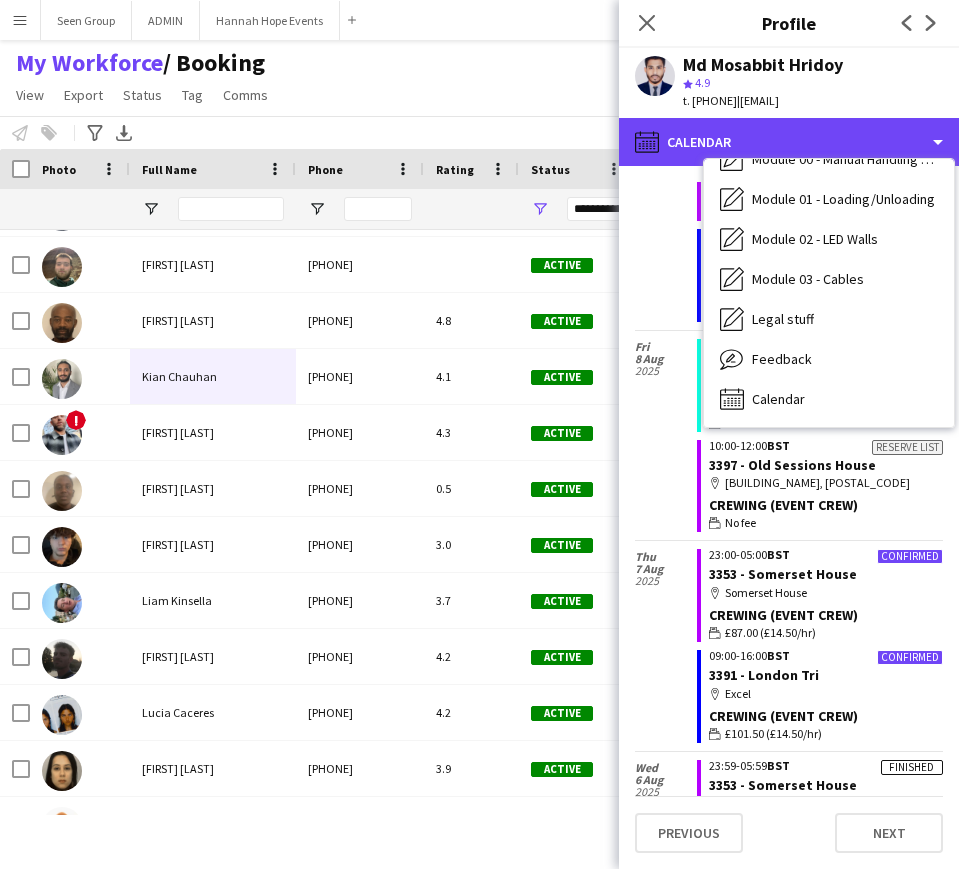 scroll, scrollTop: 154, scrollLeft: 0, axis: vertical 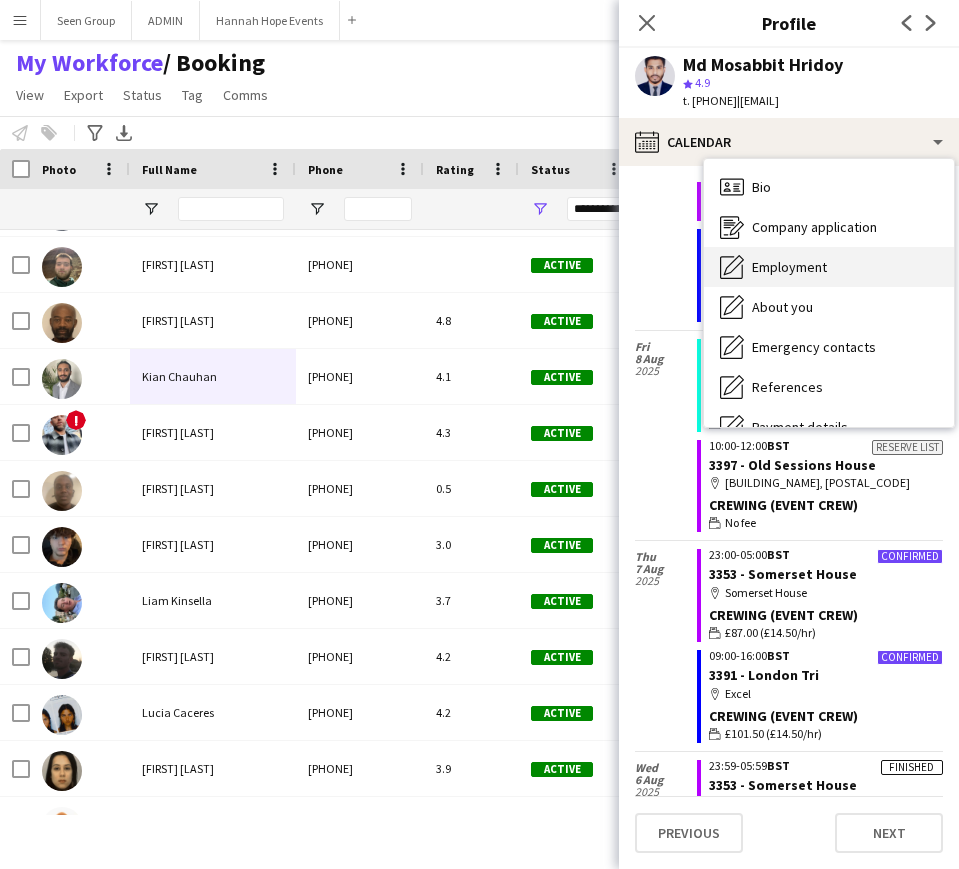 click on "Employment
Employment" at bounding box center [829, 267] 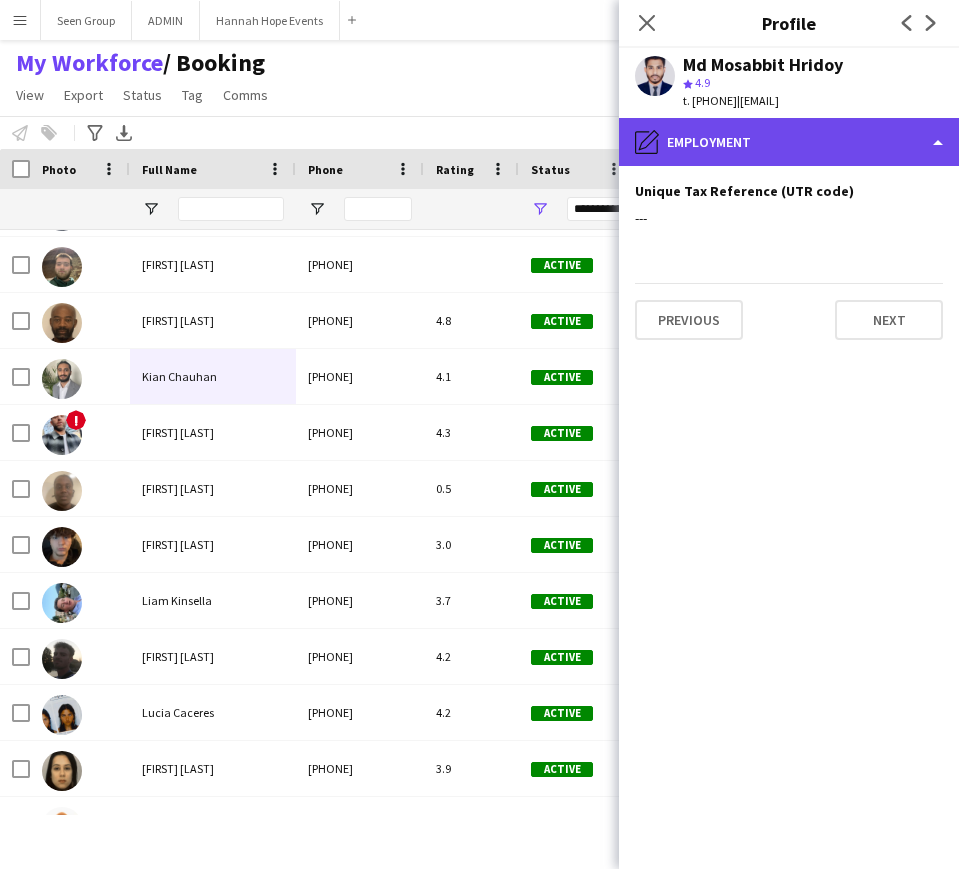 click on "pencil4
Employment" 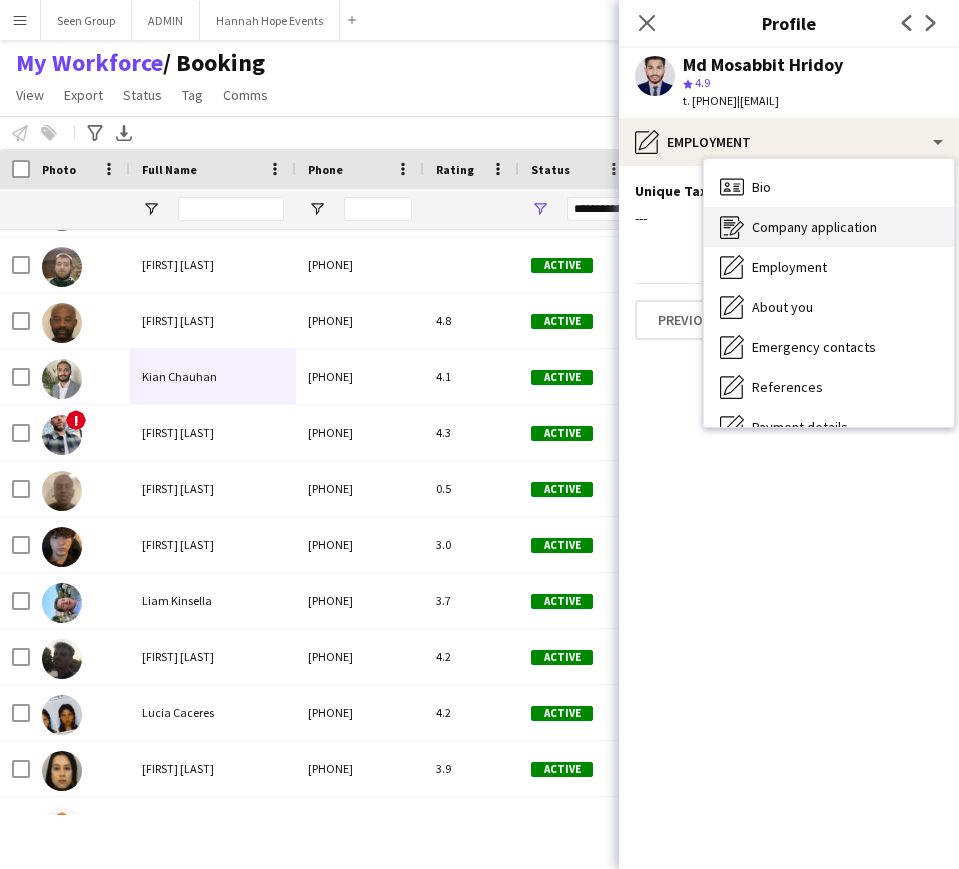 click on "Company application
Company application" at bounding box center (829, 227) 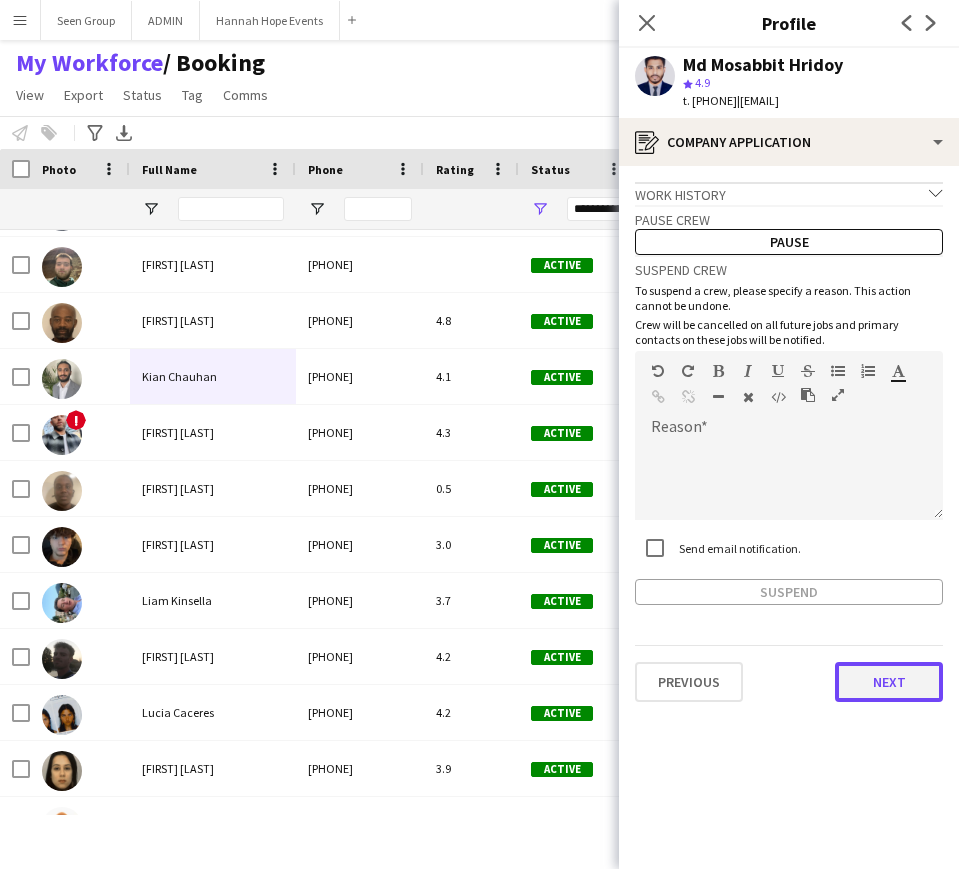 click on "Next" 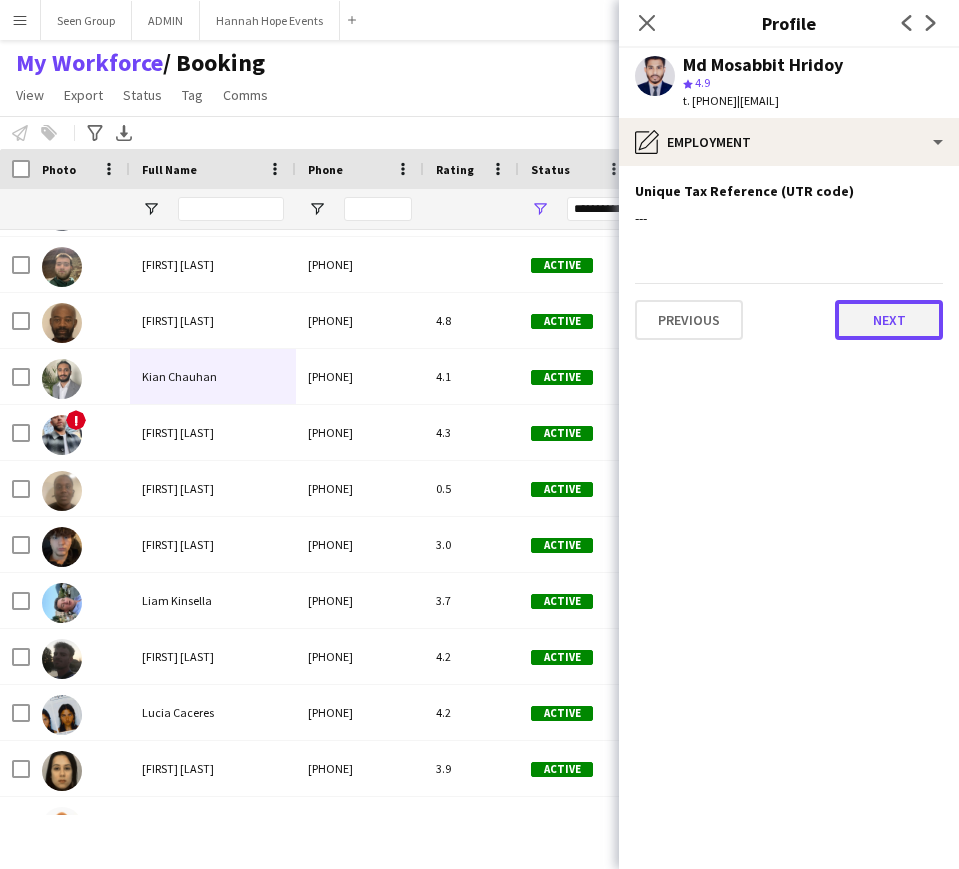 click on "Next" 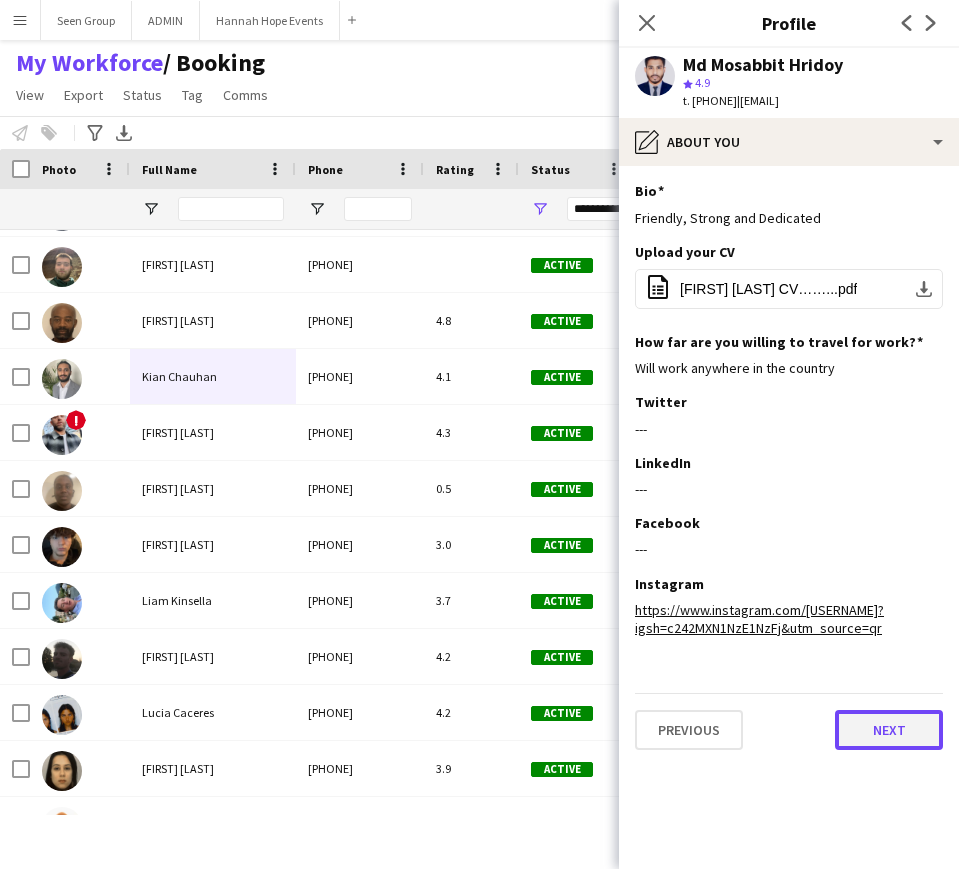 click on "Next" 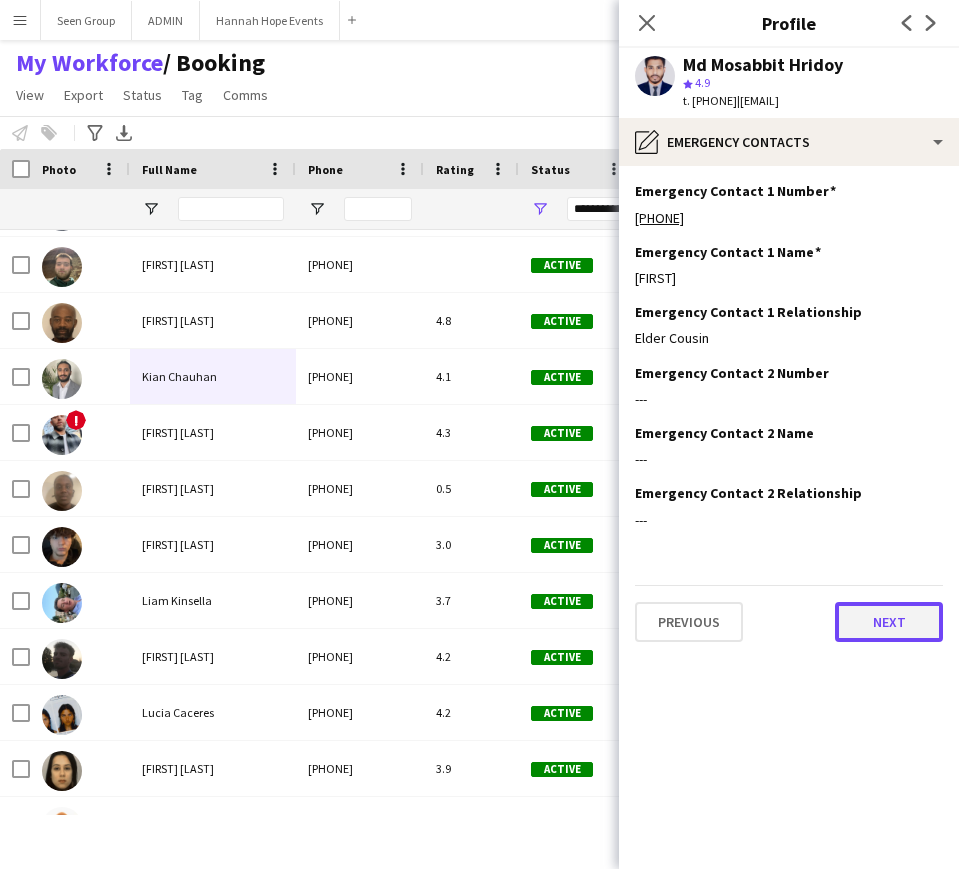 click on "Next" 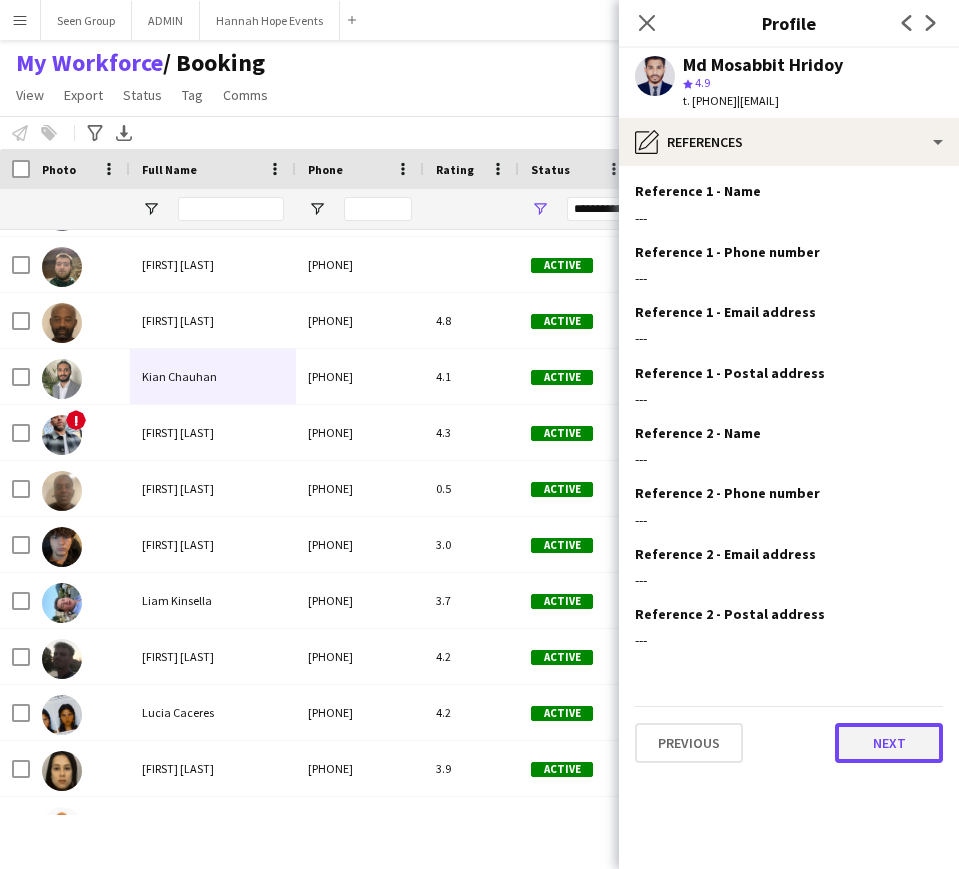 click on "Next" 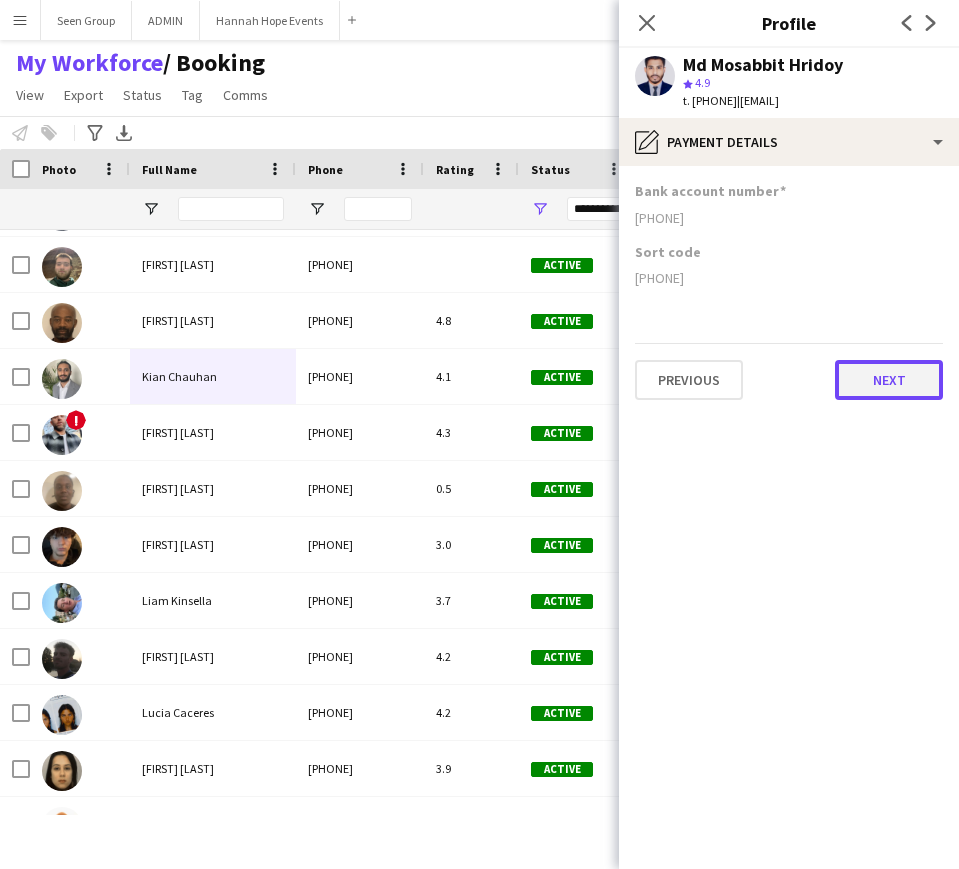 click on "Next" 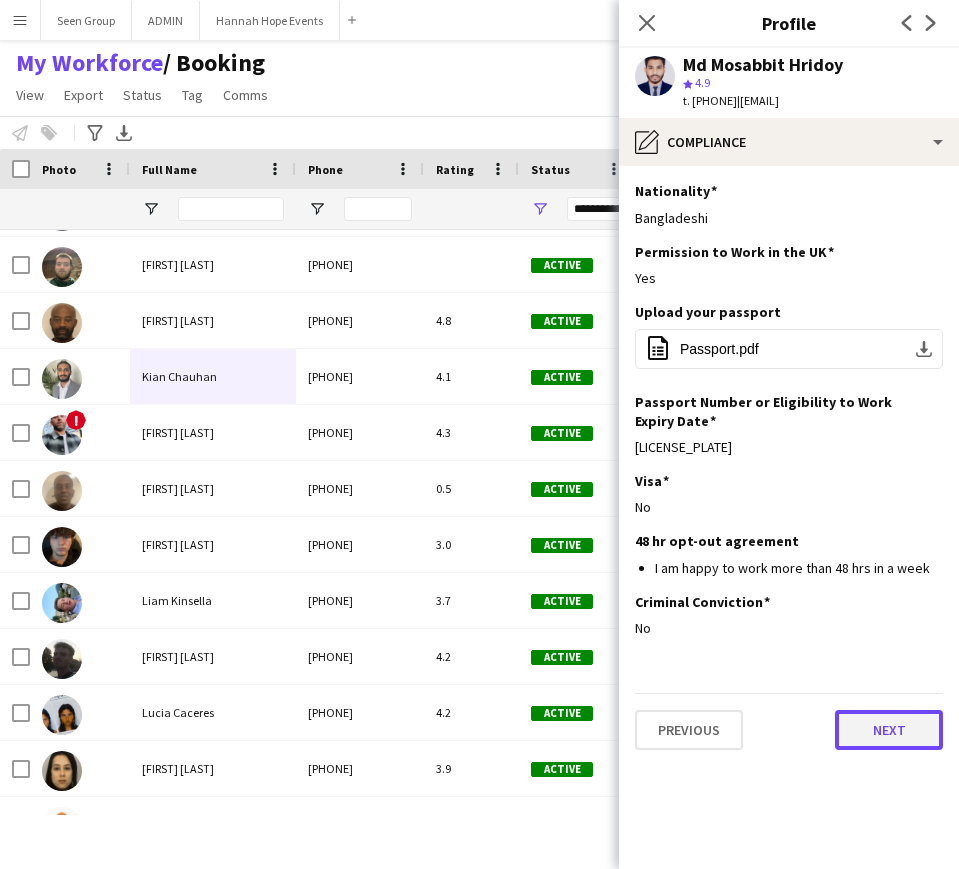 click on "Next" 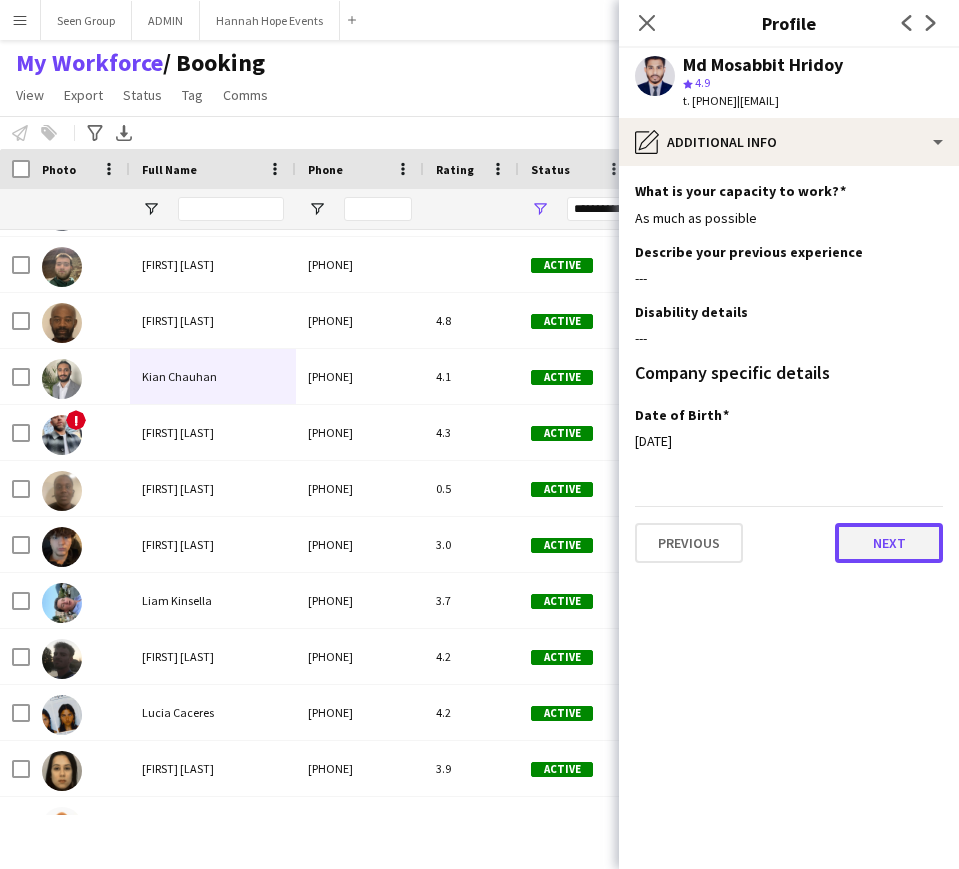 click on "Next" 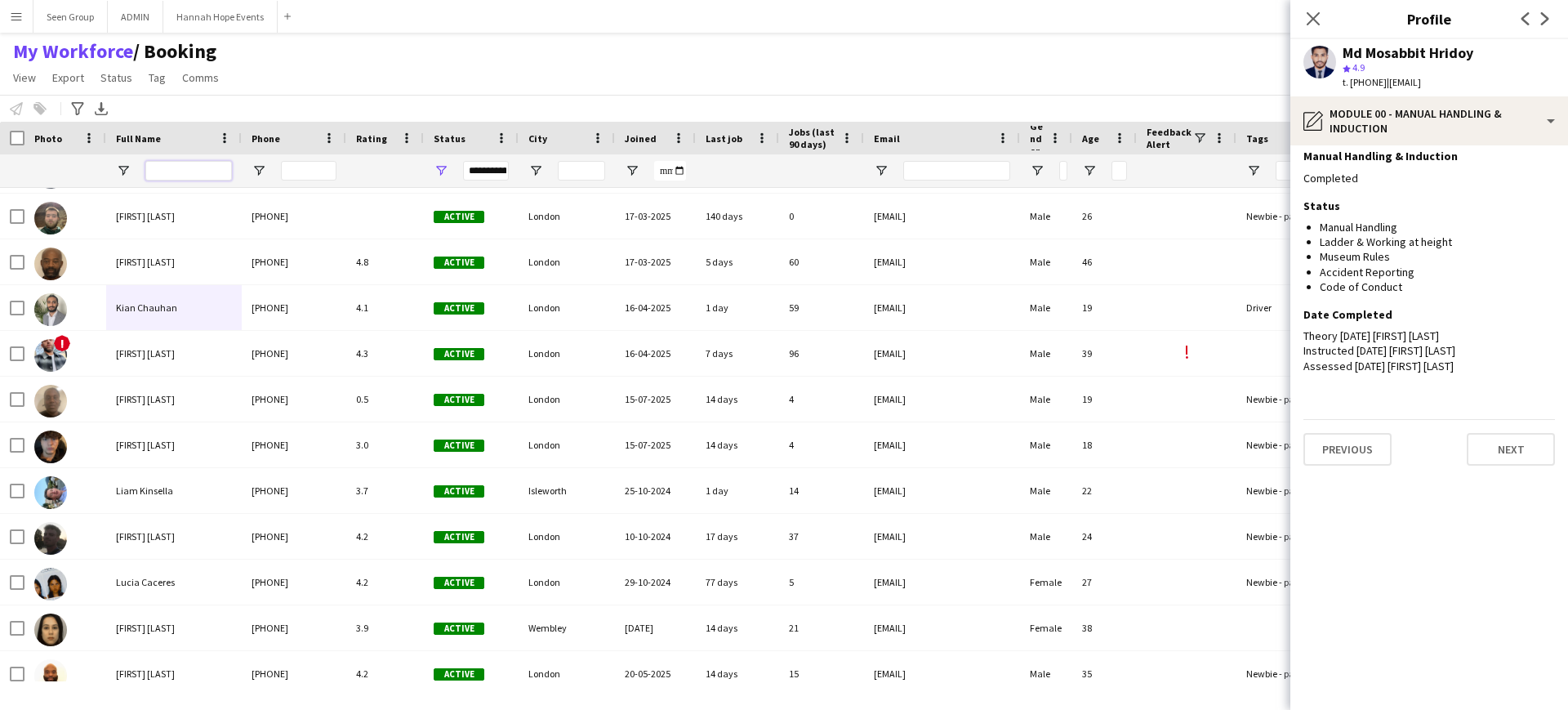click at bounding box center (189, 171) 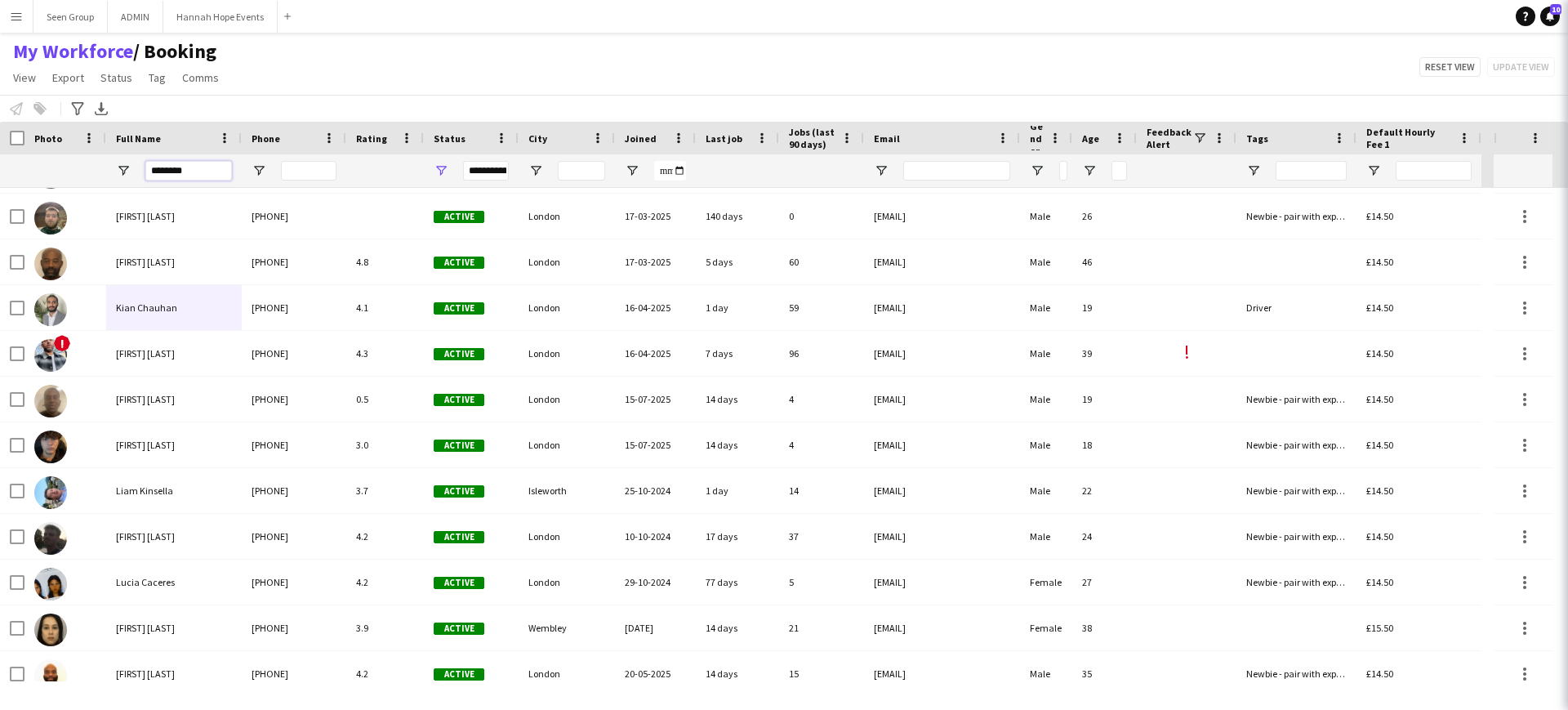 scroll, scrollTop: 0, scrollLeft: 0, axis: both 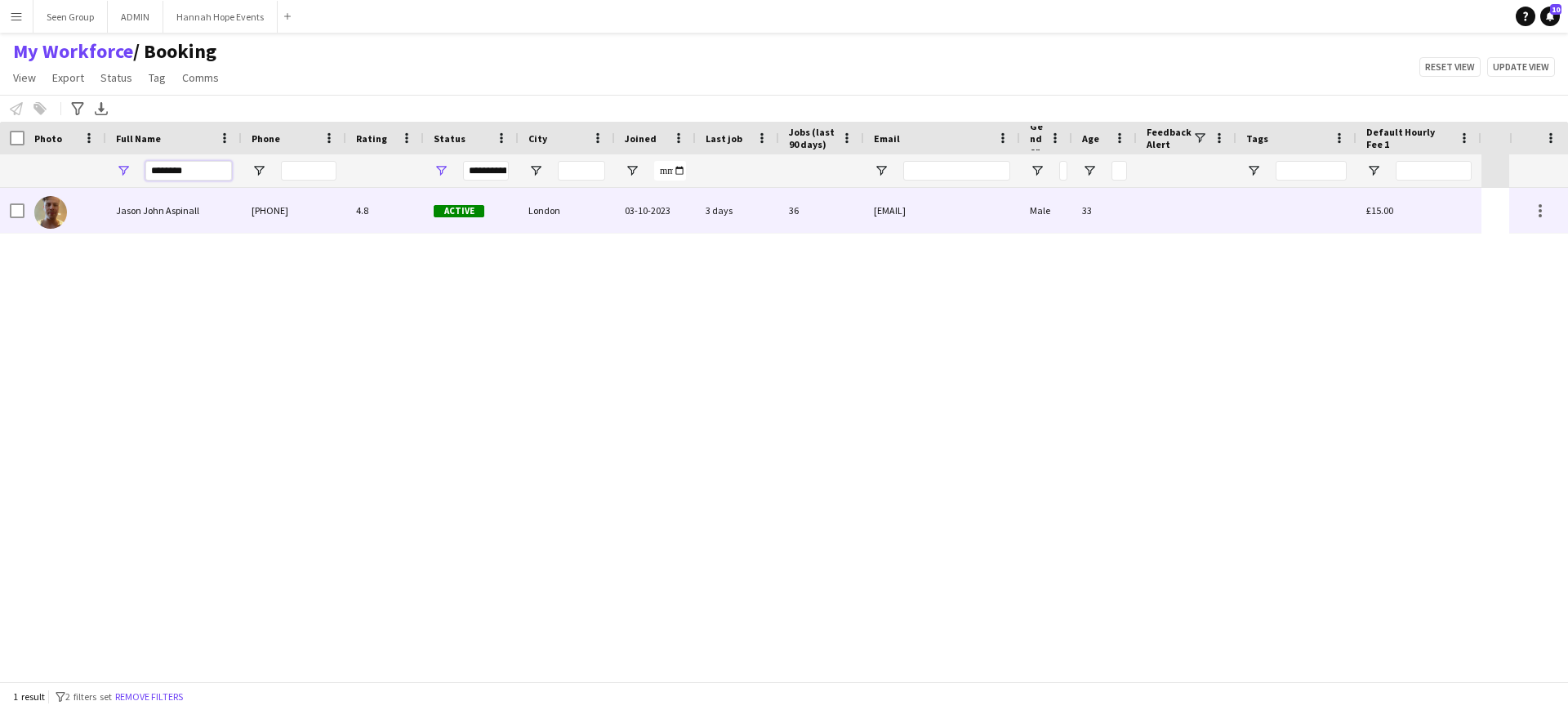 type on "********" 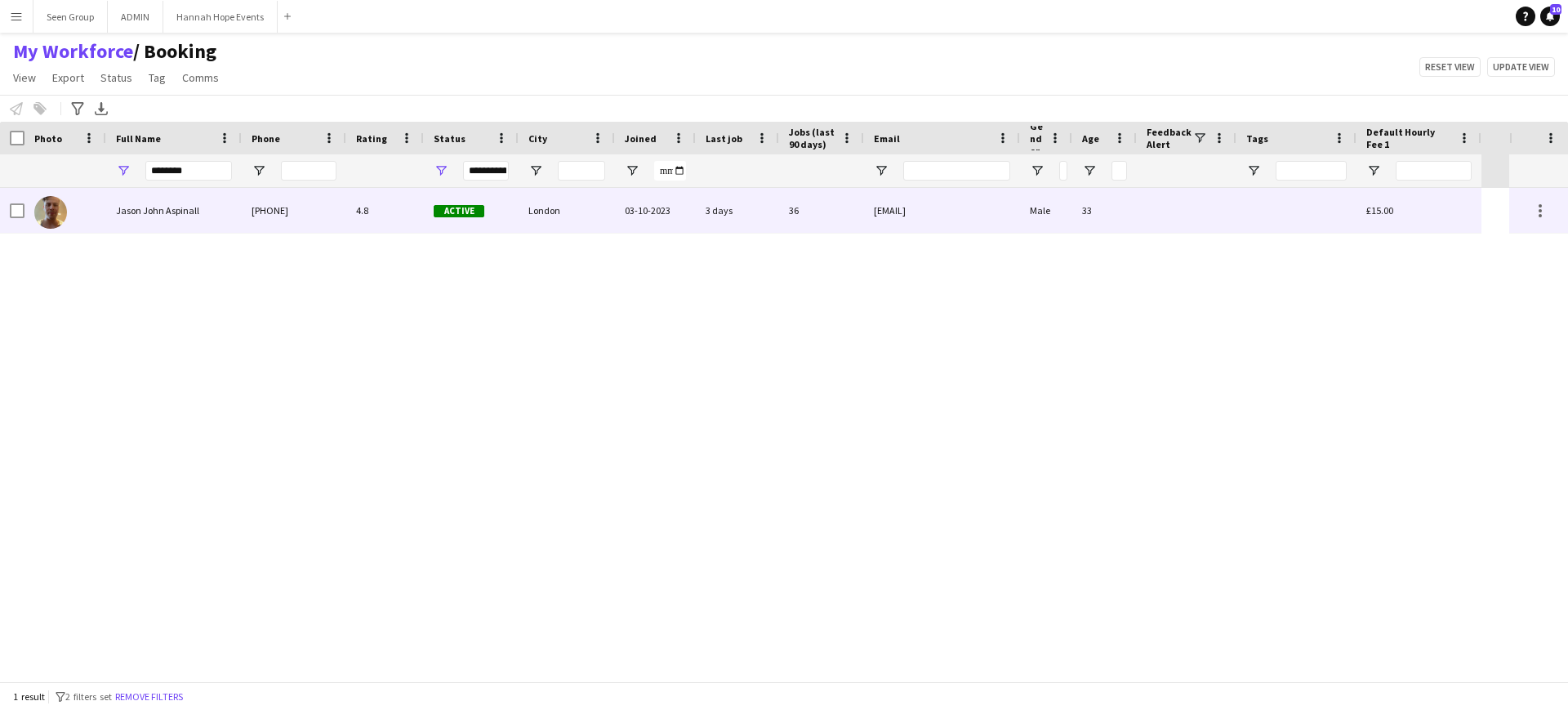 click on "[PHONE]" at bounding box center [294, 210] 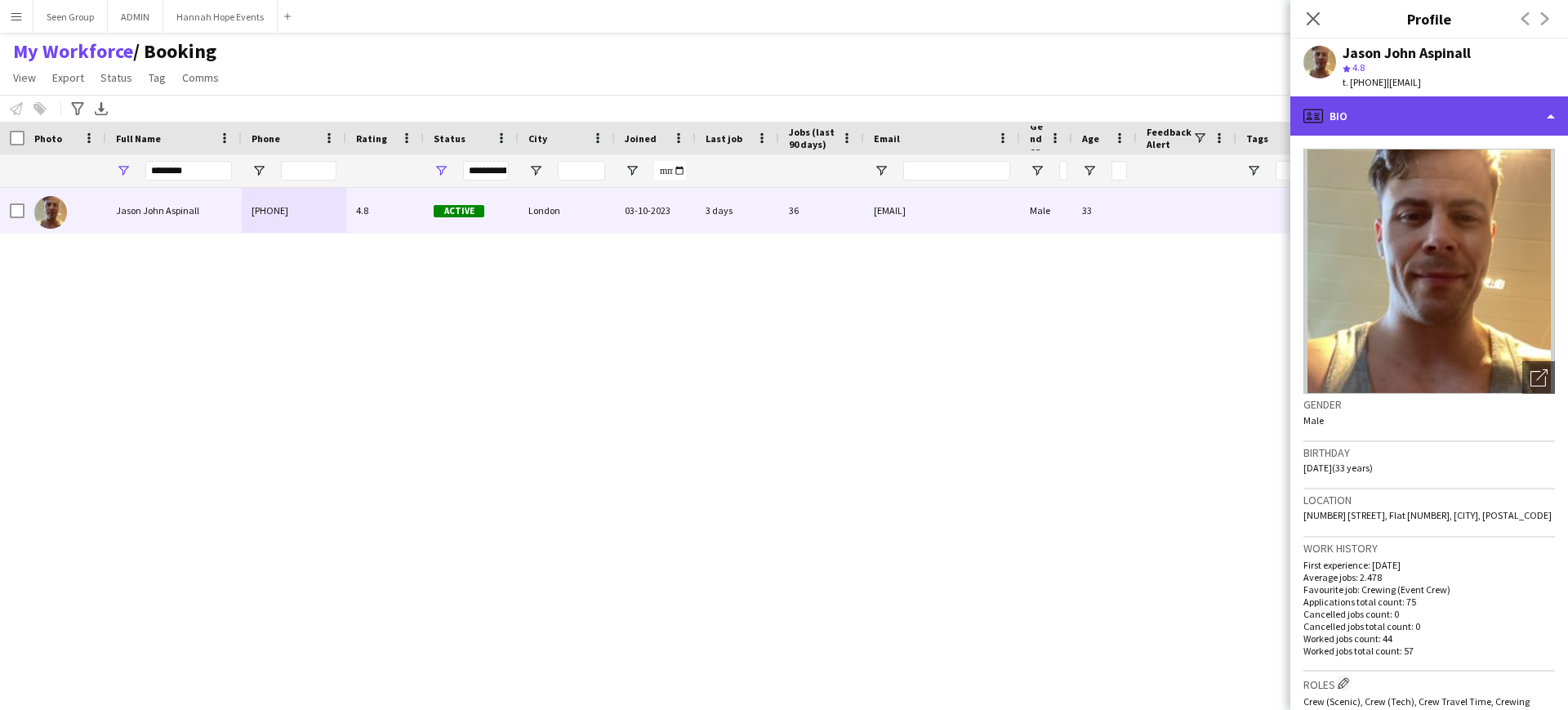 click on "profile
Bio" 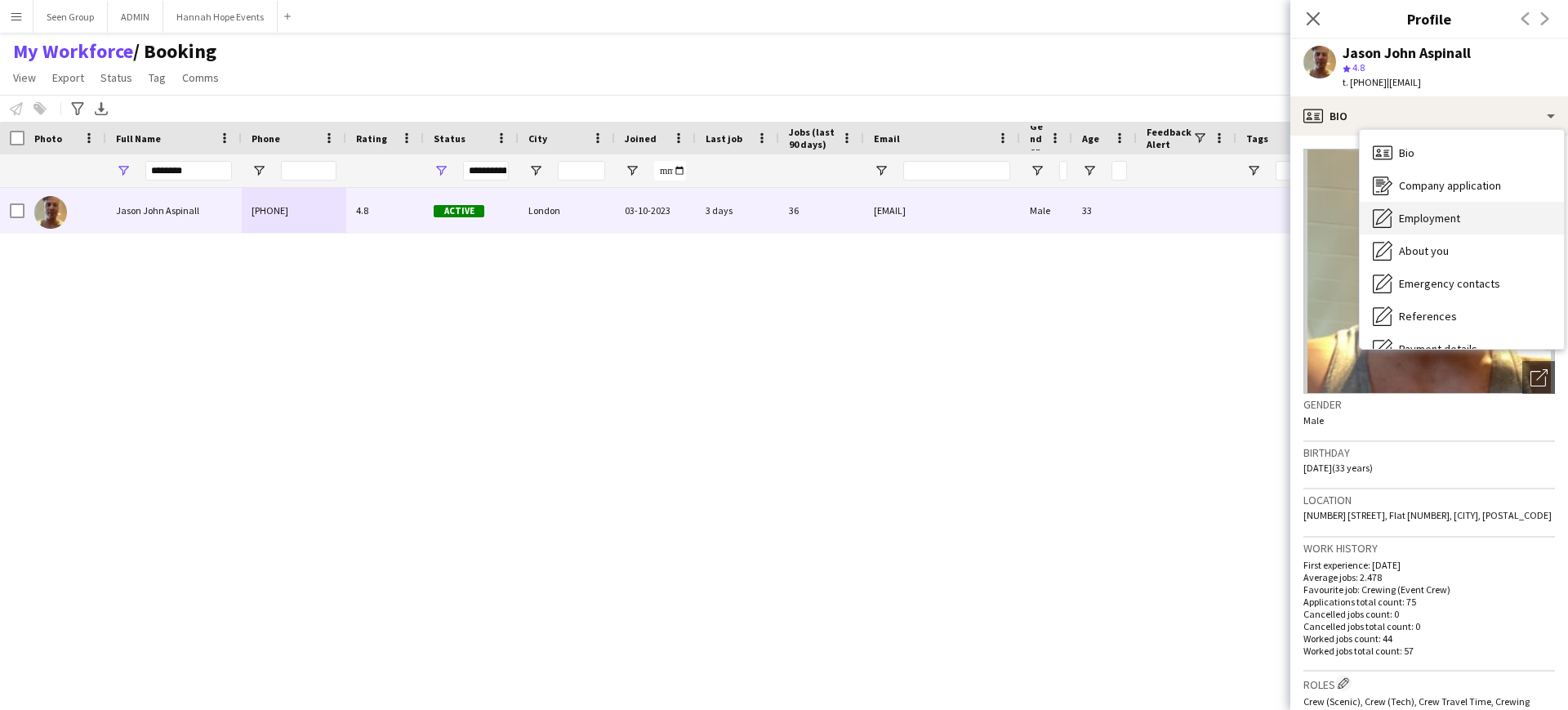 click on "Employment" at bounding box center (1429, 218) 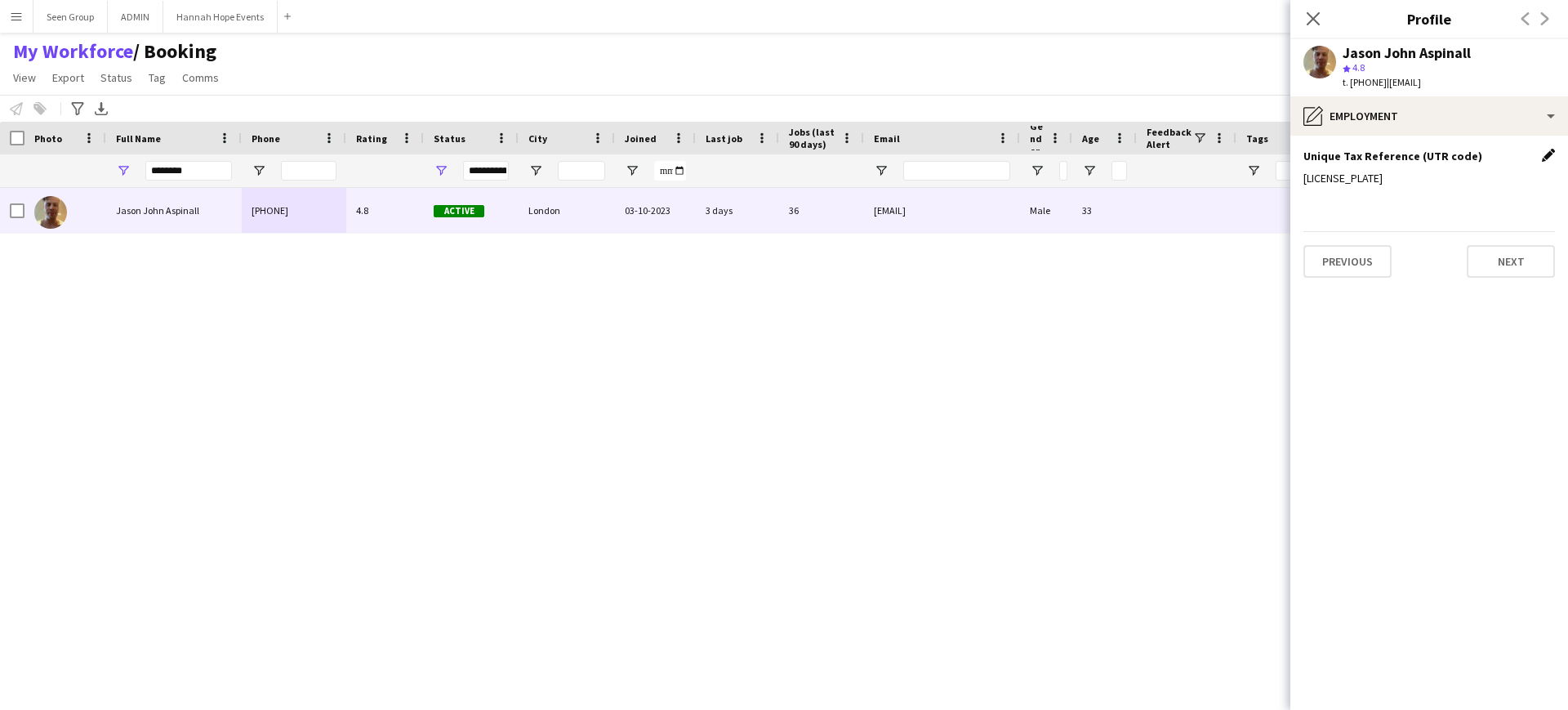 click on "Edit this field" 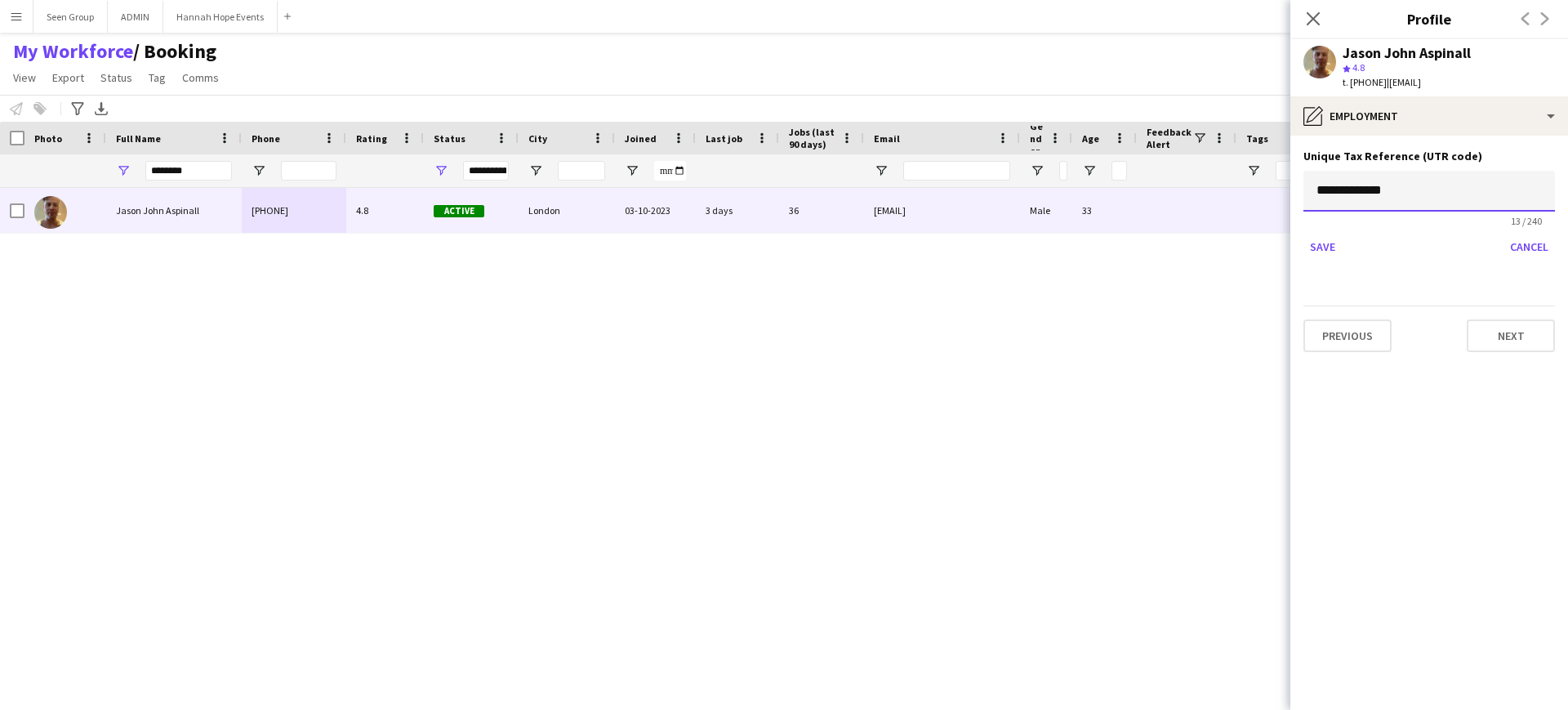 click on "**********" 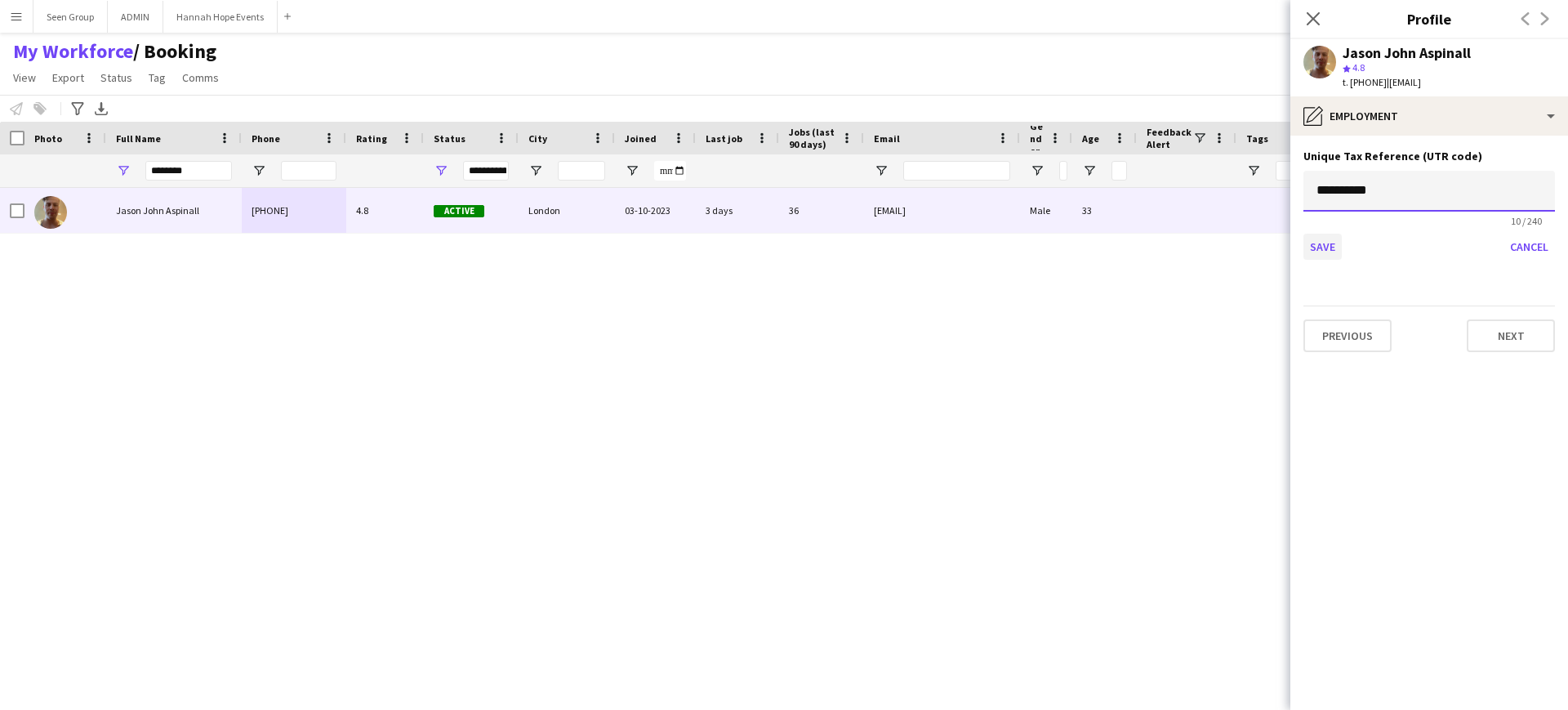 type on "**********" 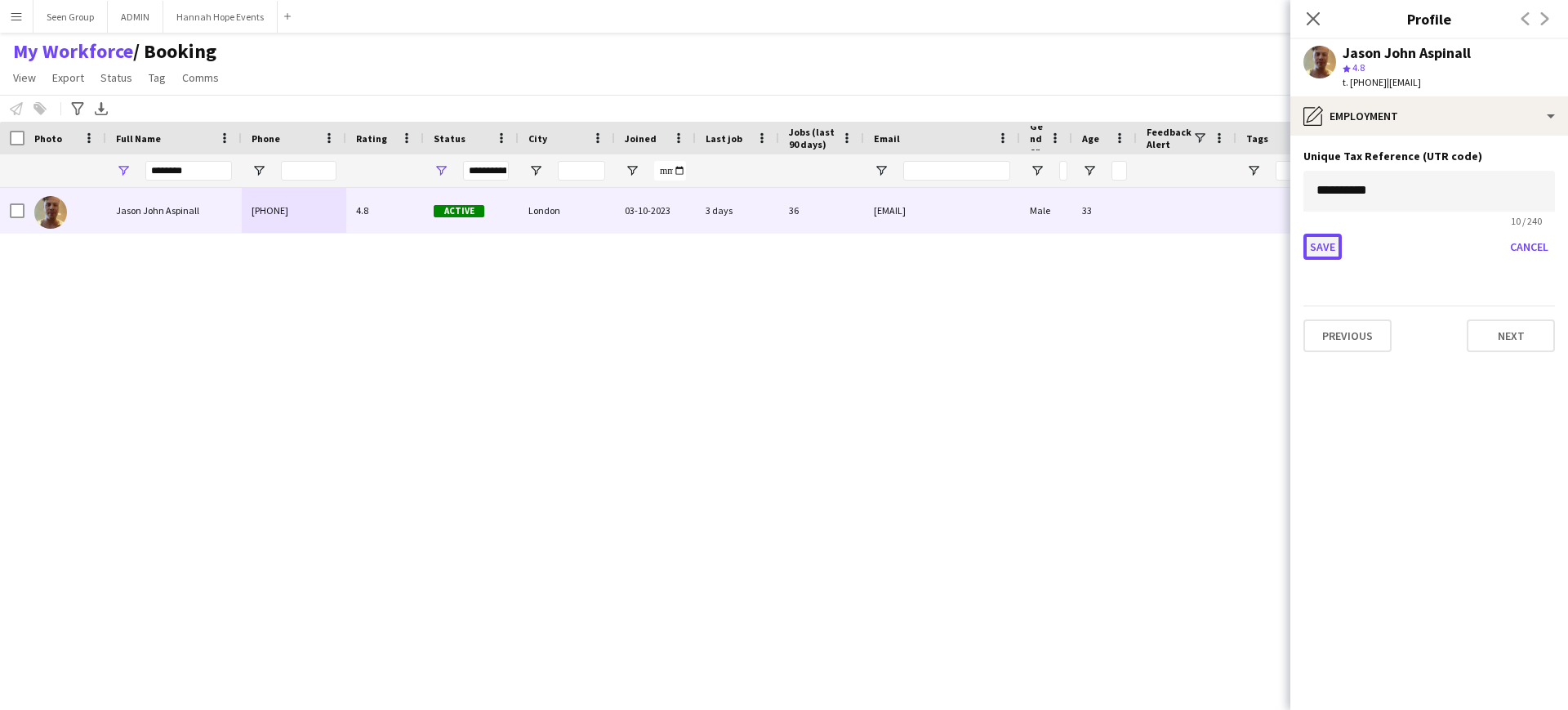 click on "Save" 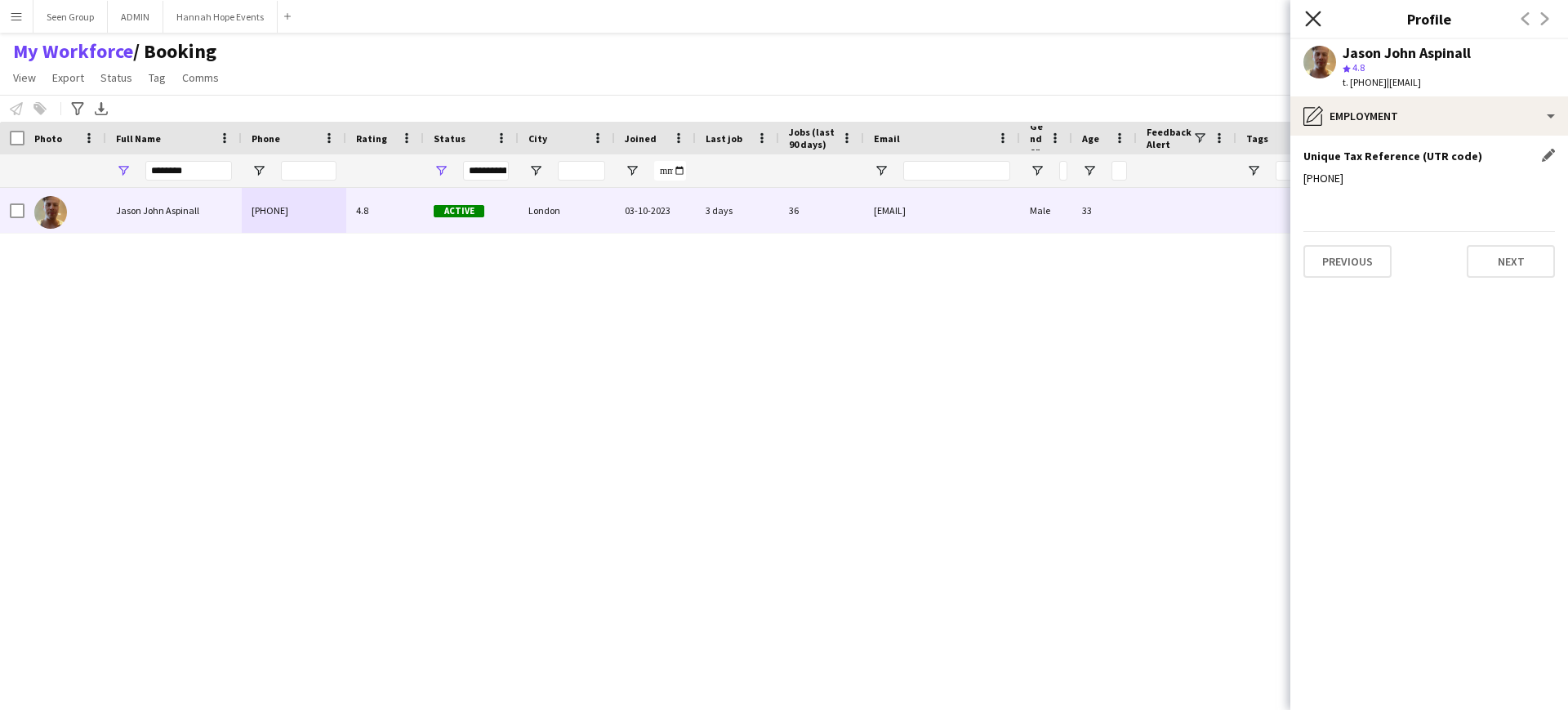 click on "Close pop-in" 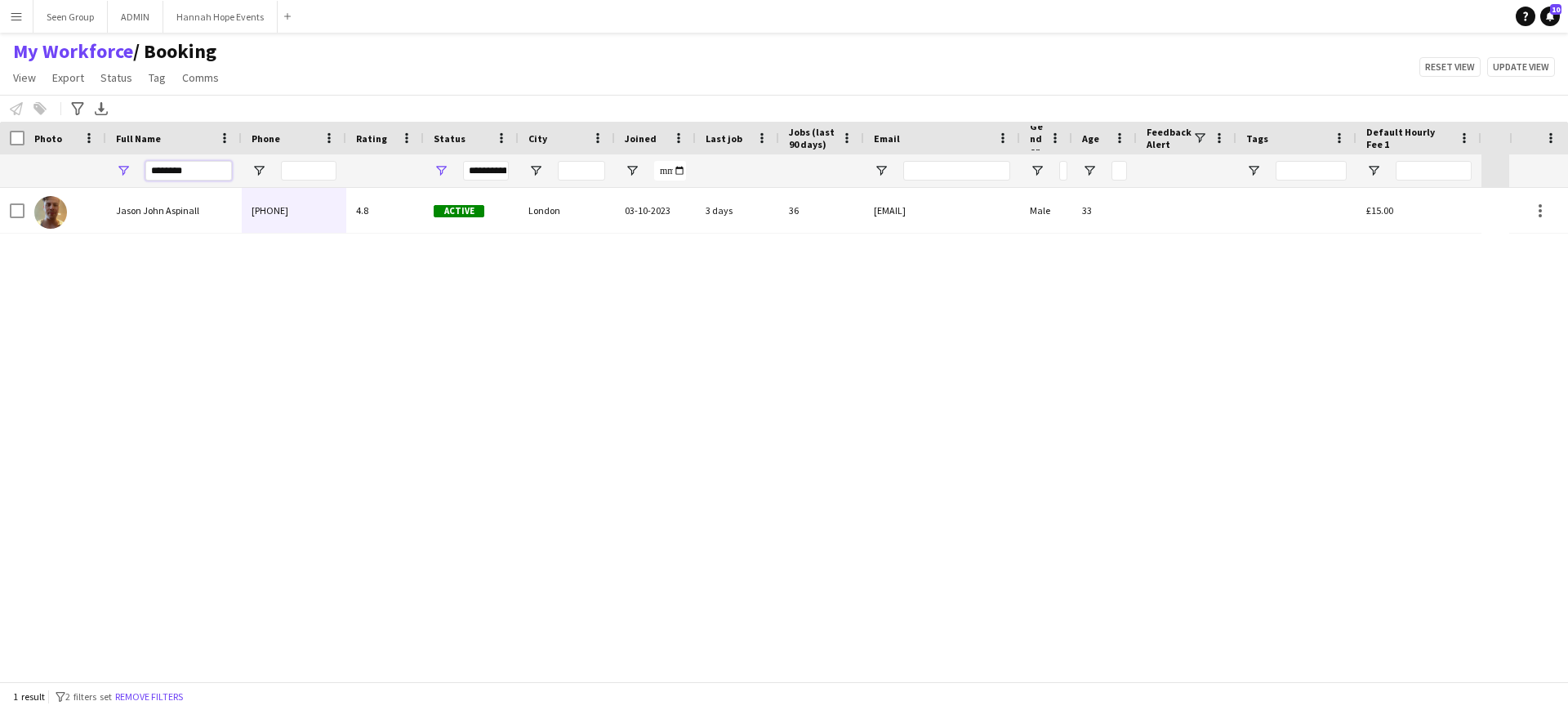 click on "********" at bounding box center (189, 171) 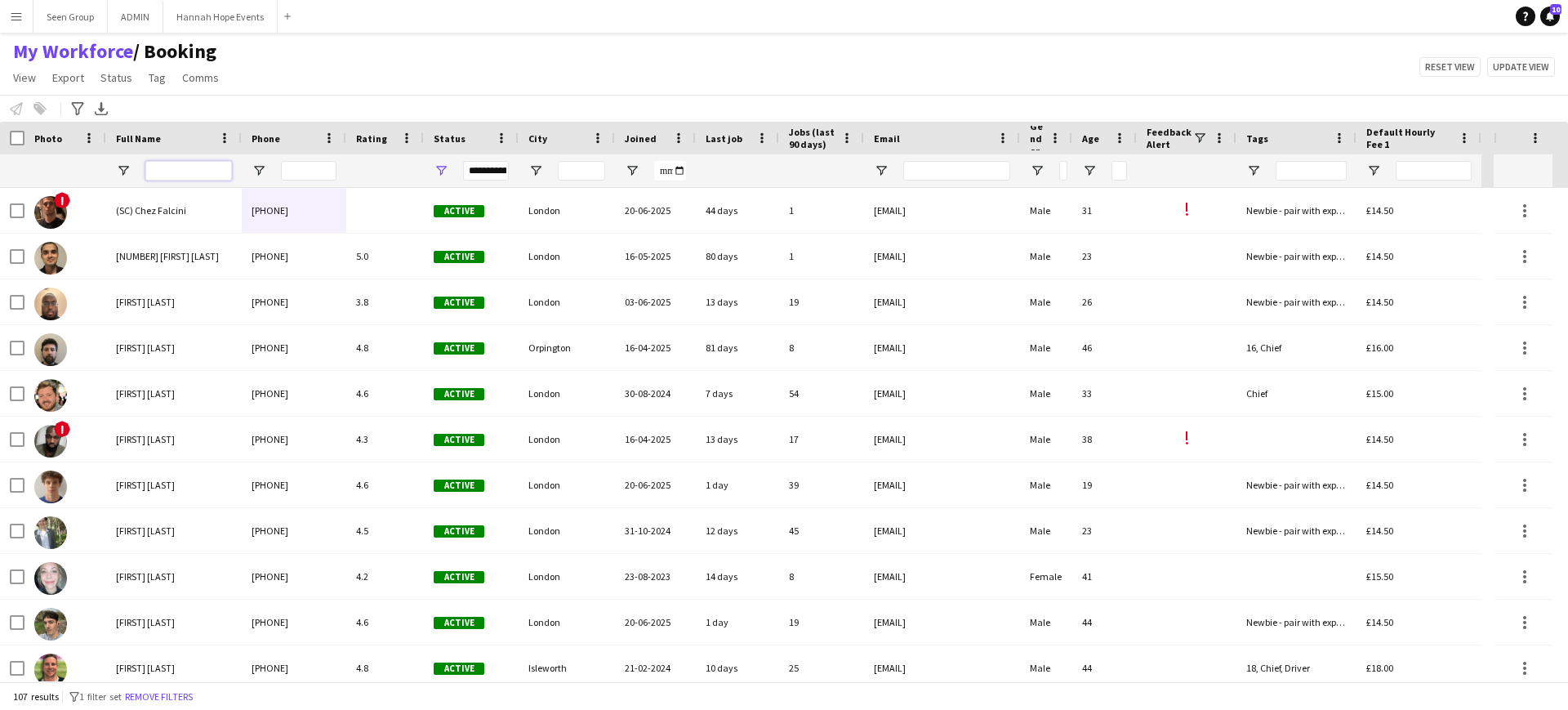 type 